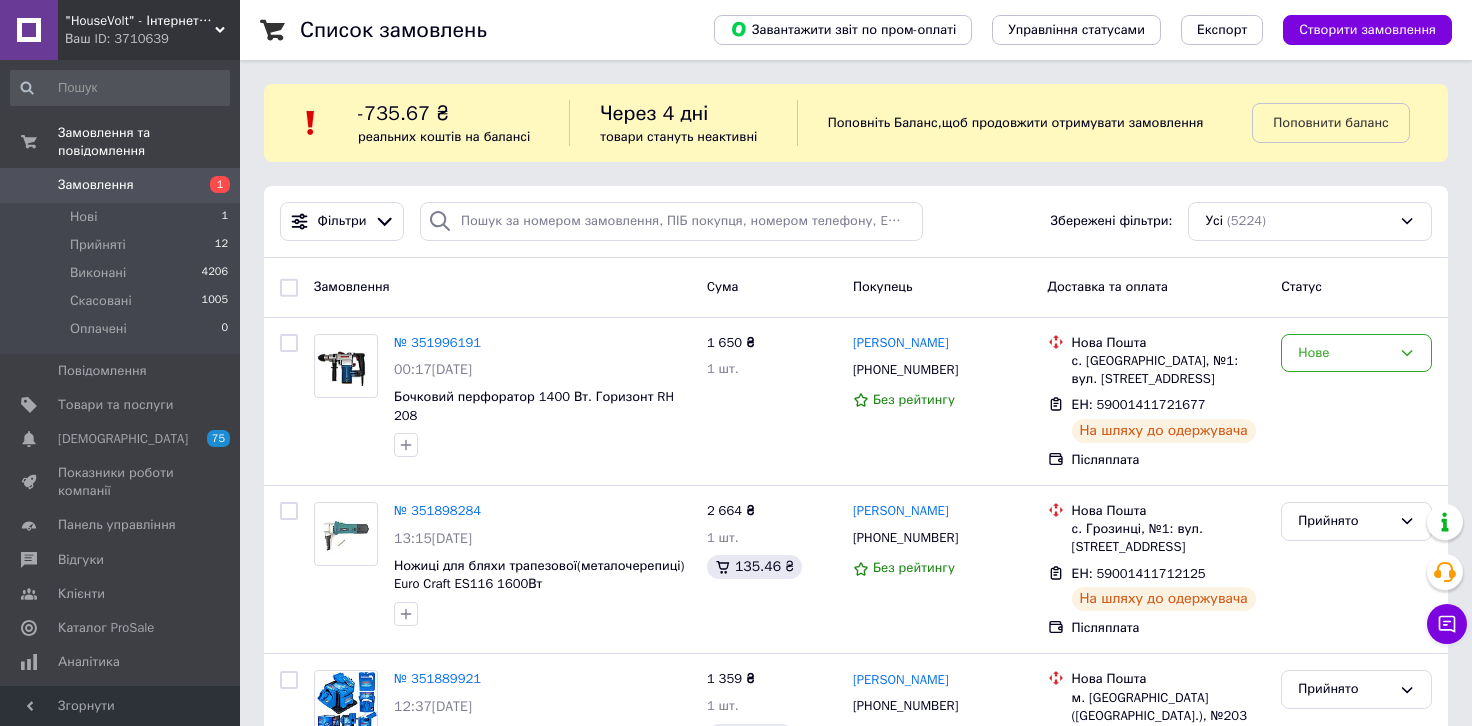 scroll, scrollTop: 0, scrollLeft: 0, axis: both 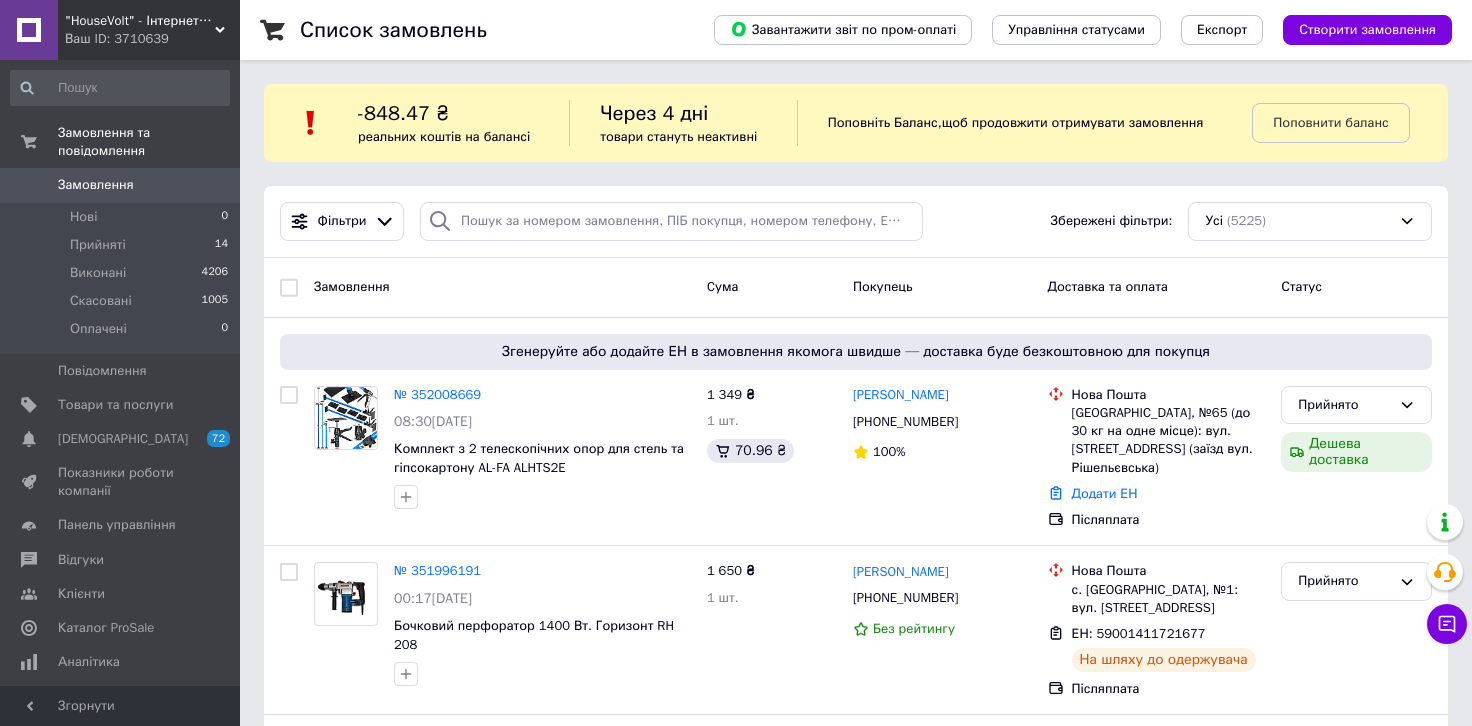 click on ""HouseVolt" - Інтернет-магазин" at bounding box center (140, 21) 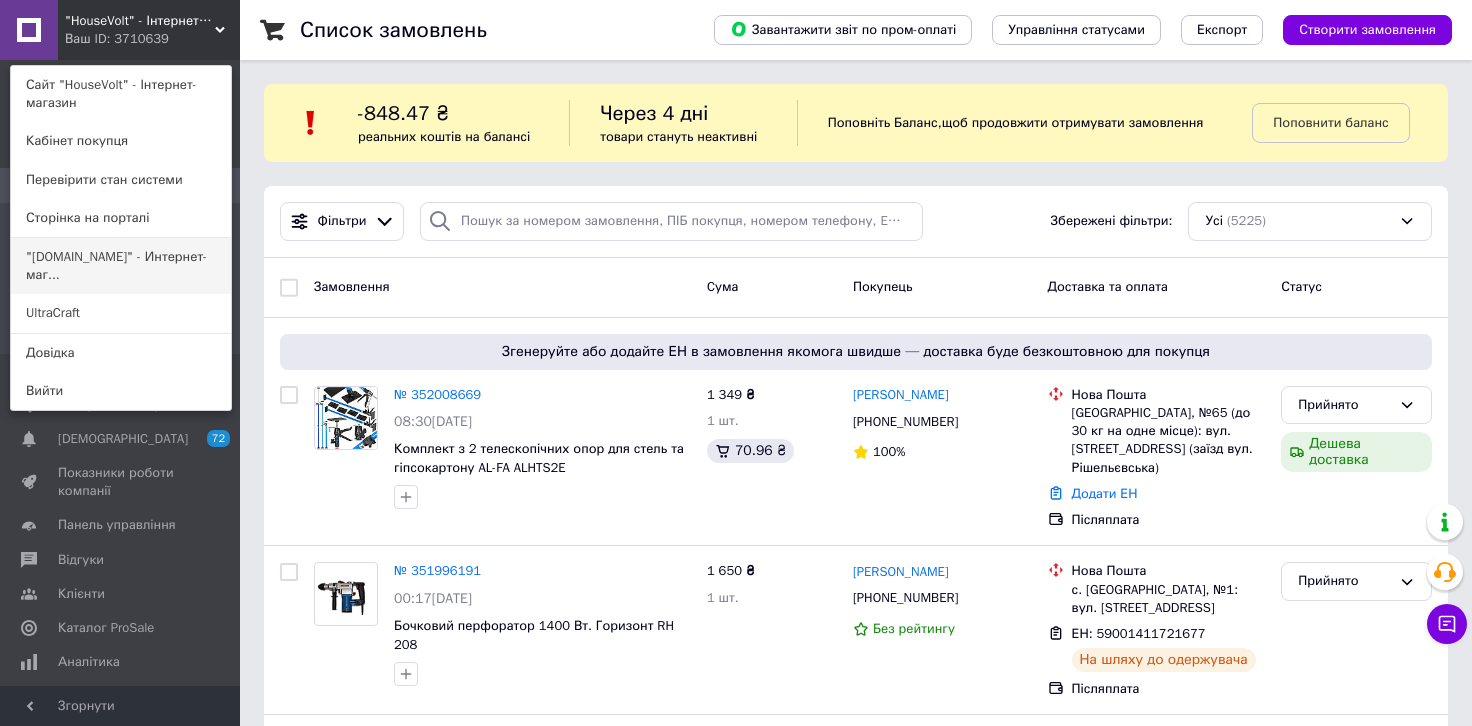 click on ""[DOMAIN_NAME]" - Интернет-маг..." at bounding box center (121, 266) 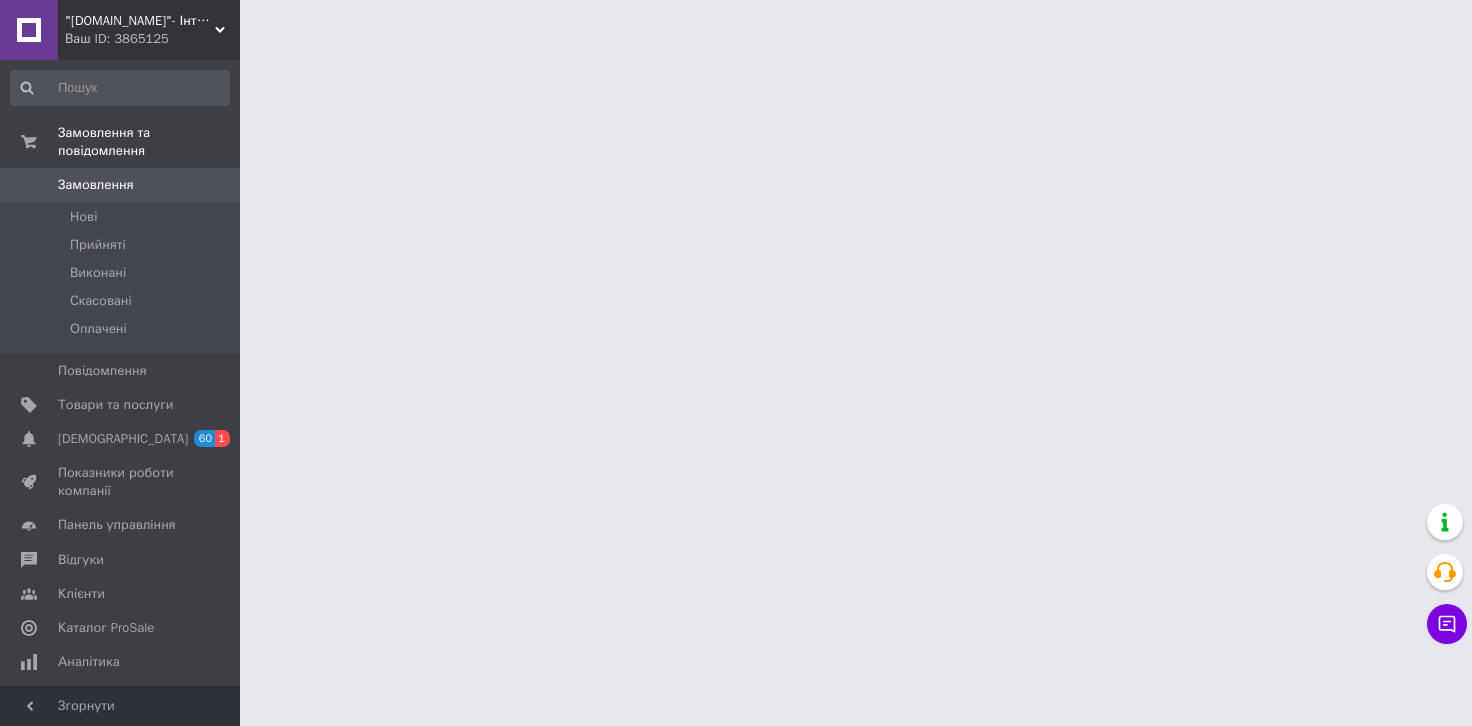 scroll, scrollTop: 0, scrollLeft: 0, axis: both 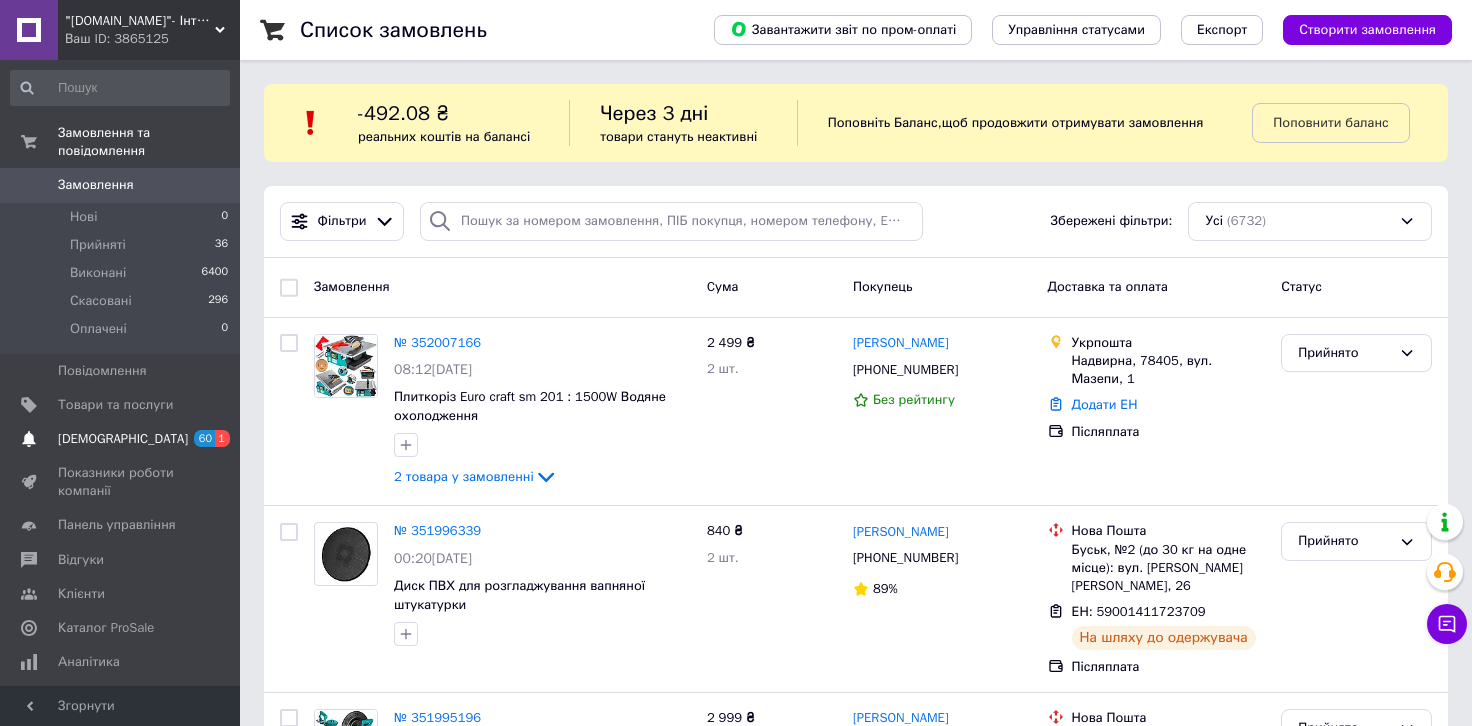 click on "[DEMOGRAPHIC_DATA]" at bounding box center [121, 439] 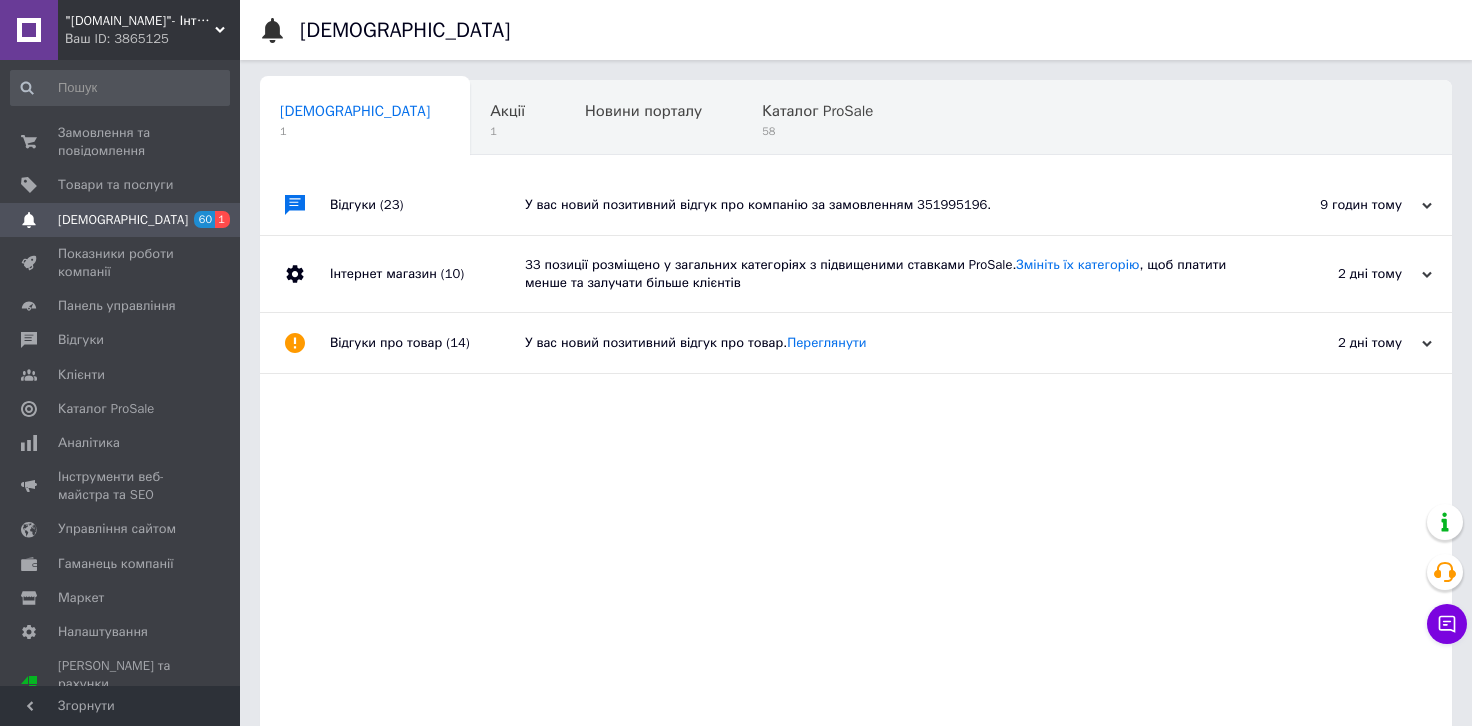 click on "У вас новий позитивний відгук про компанію за замовленням 351995196." at bounding box center (878, 205) 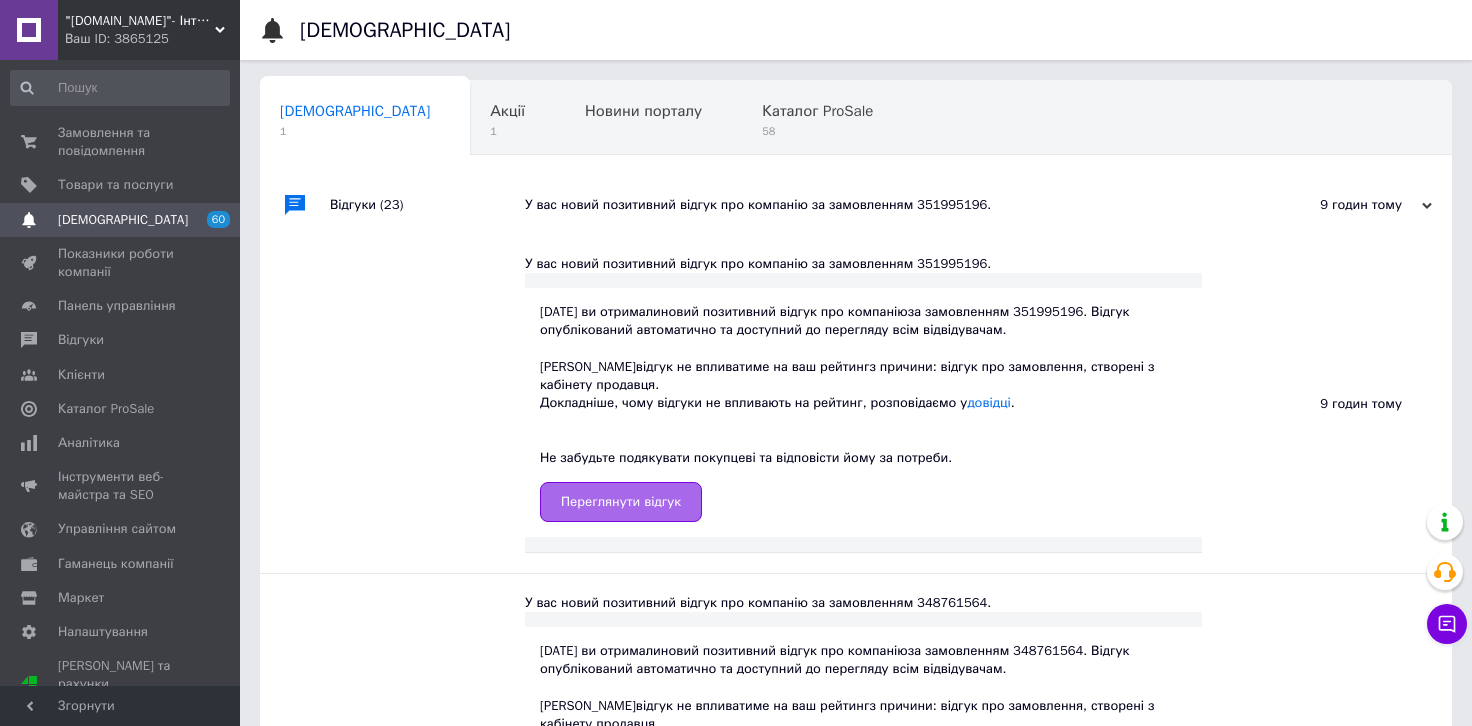 click on "Переглянути відгук" at bounding box center [621, 502] 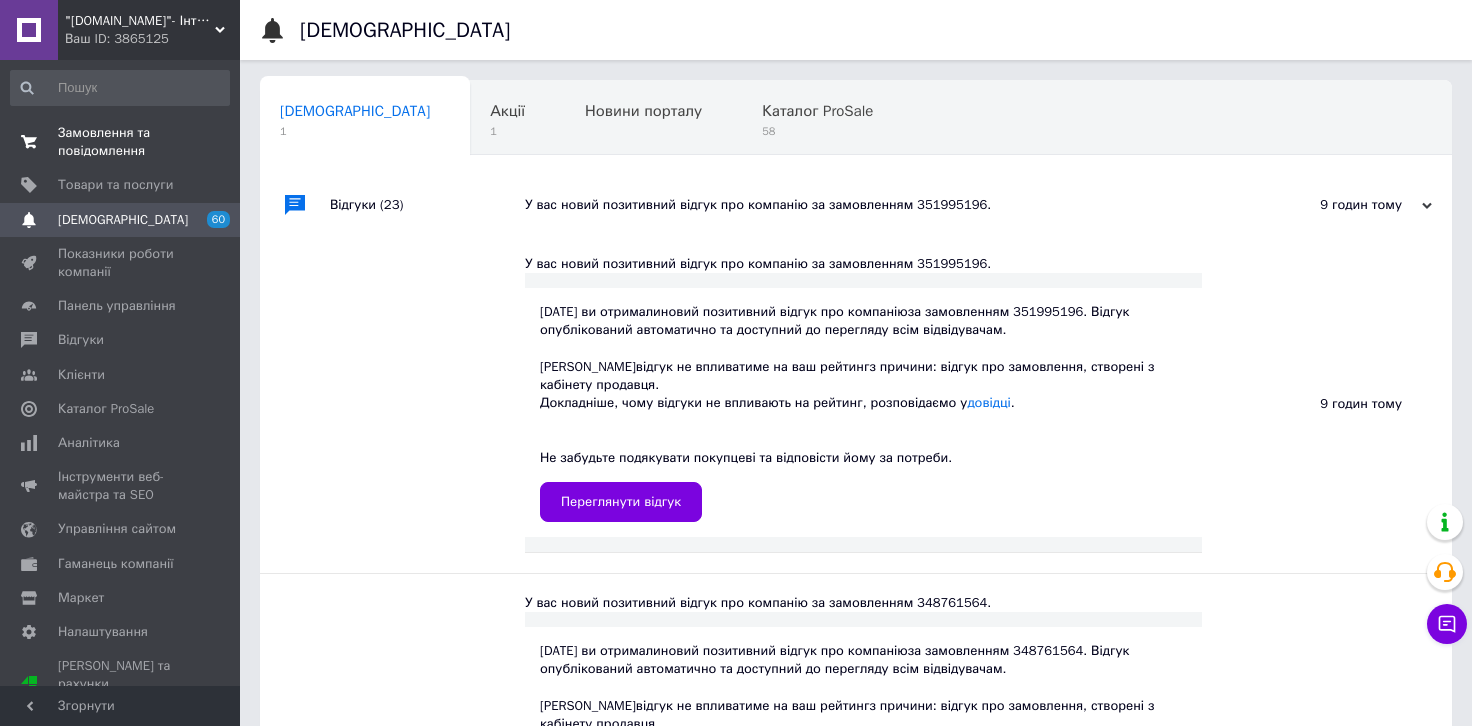 click on "Замовлення та повідомлення" at bounding box center [121, 142] 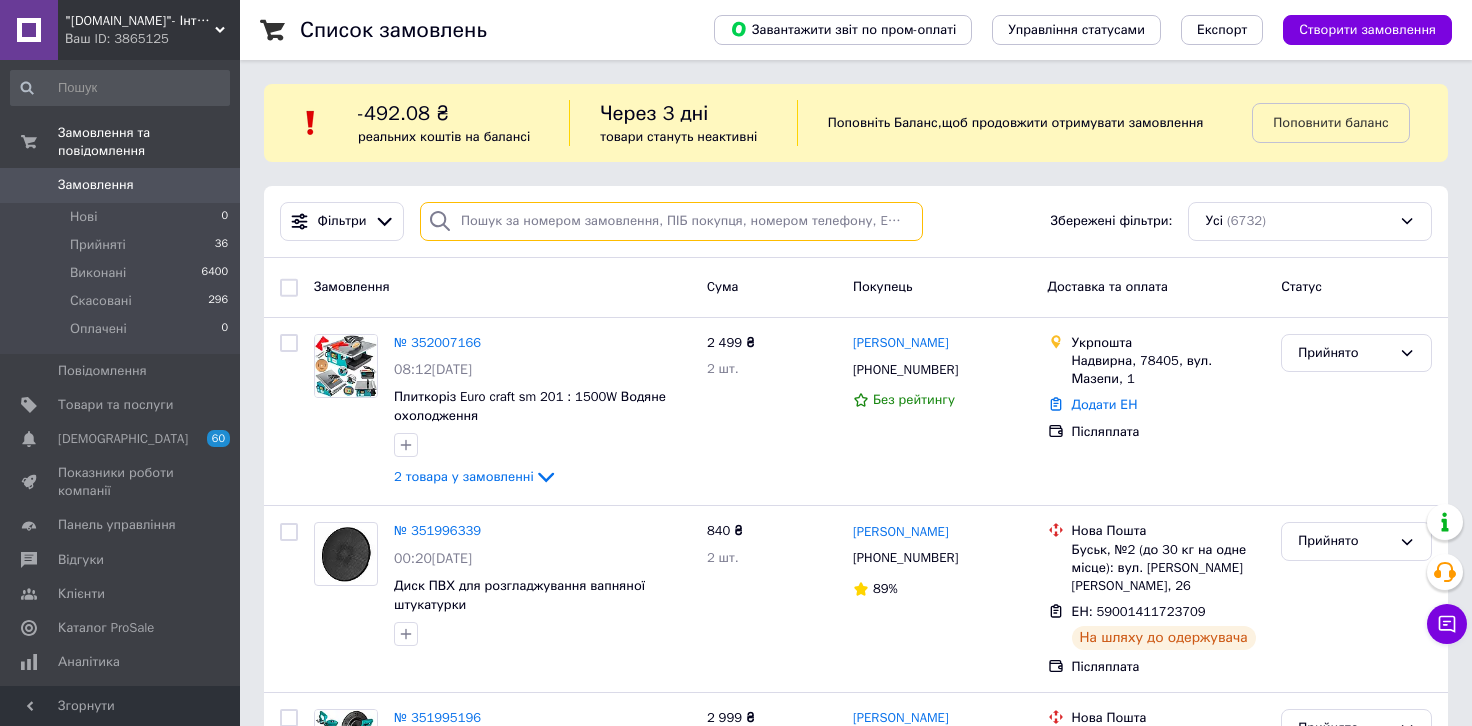 click at bounding box center [671, 221] 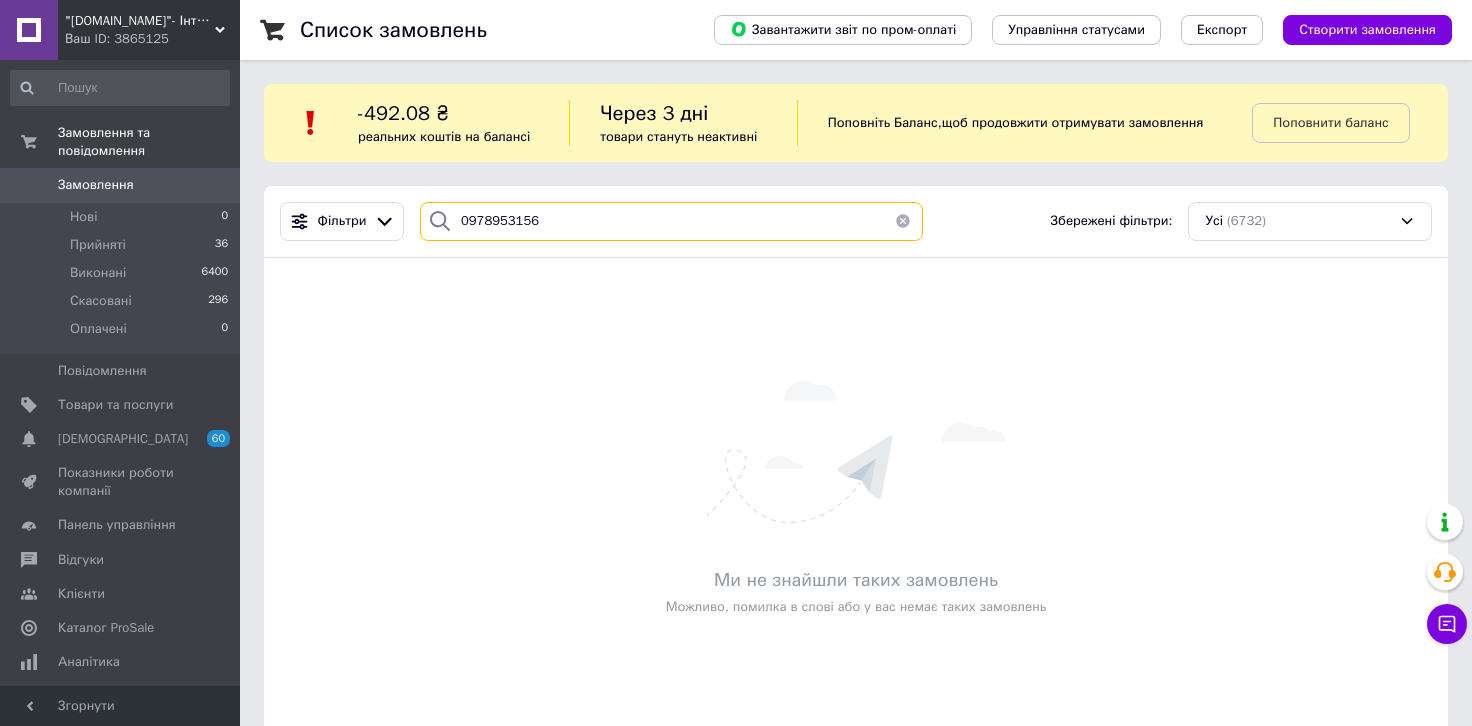 click on "0978953156" at bounding box center [671, 221] 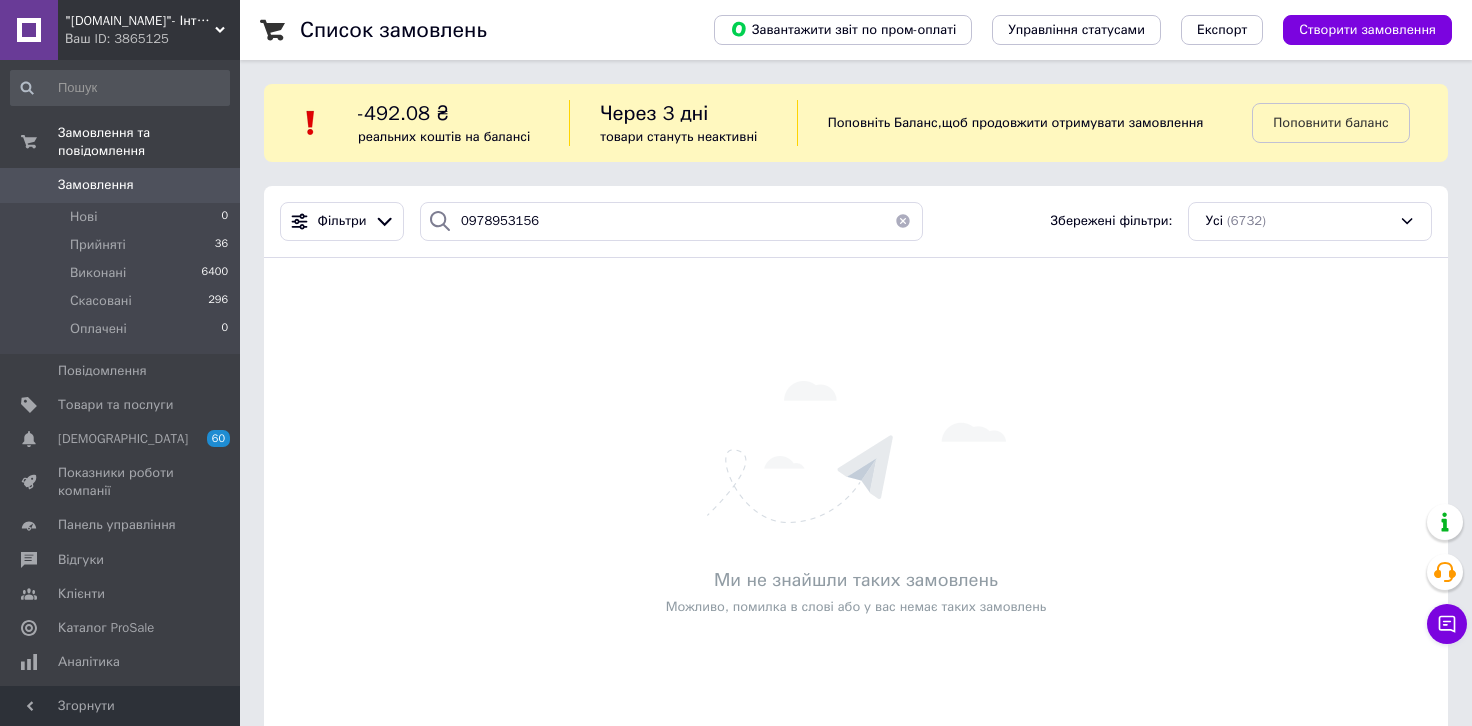 click 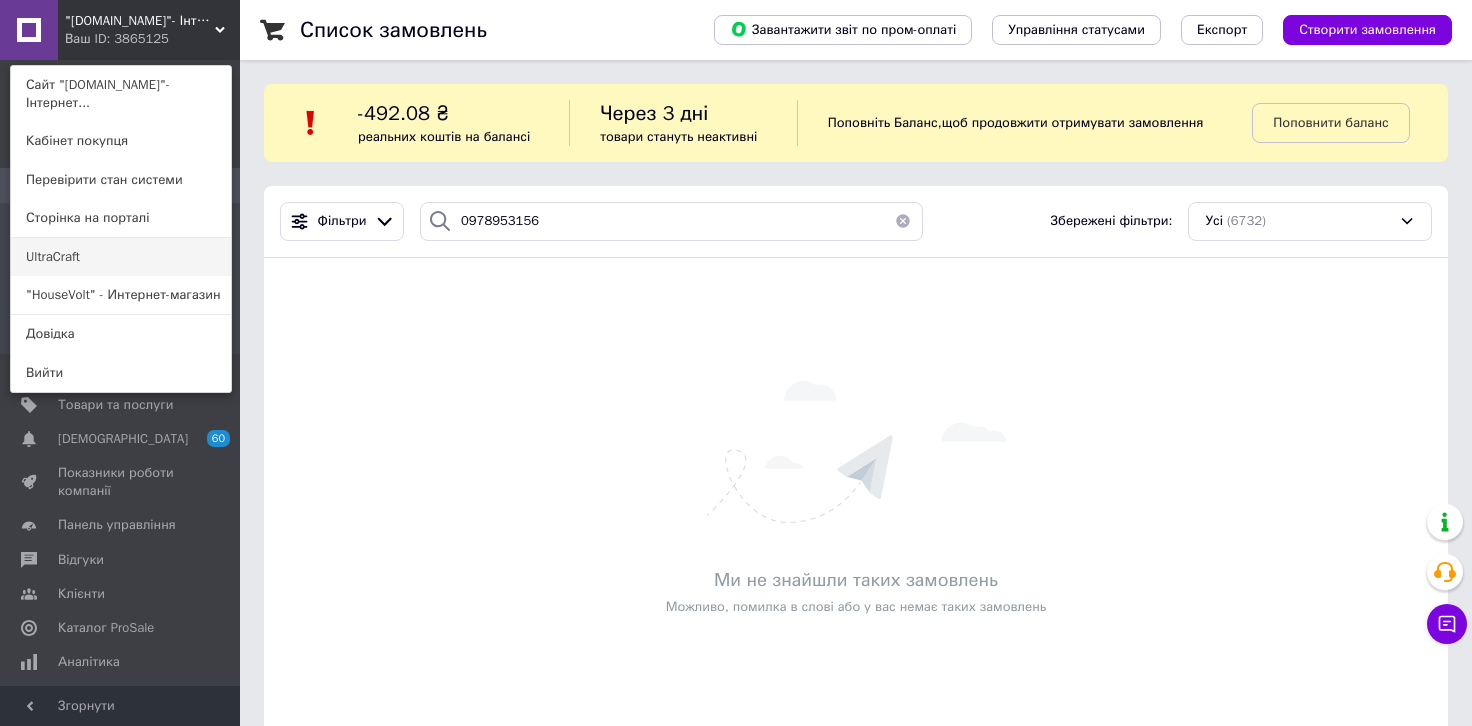 click on "UltraCraft" at bounding box center [121, 257] 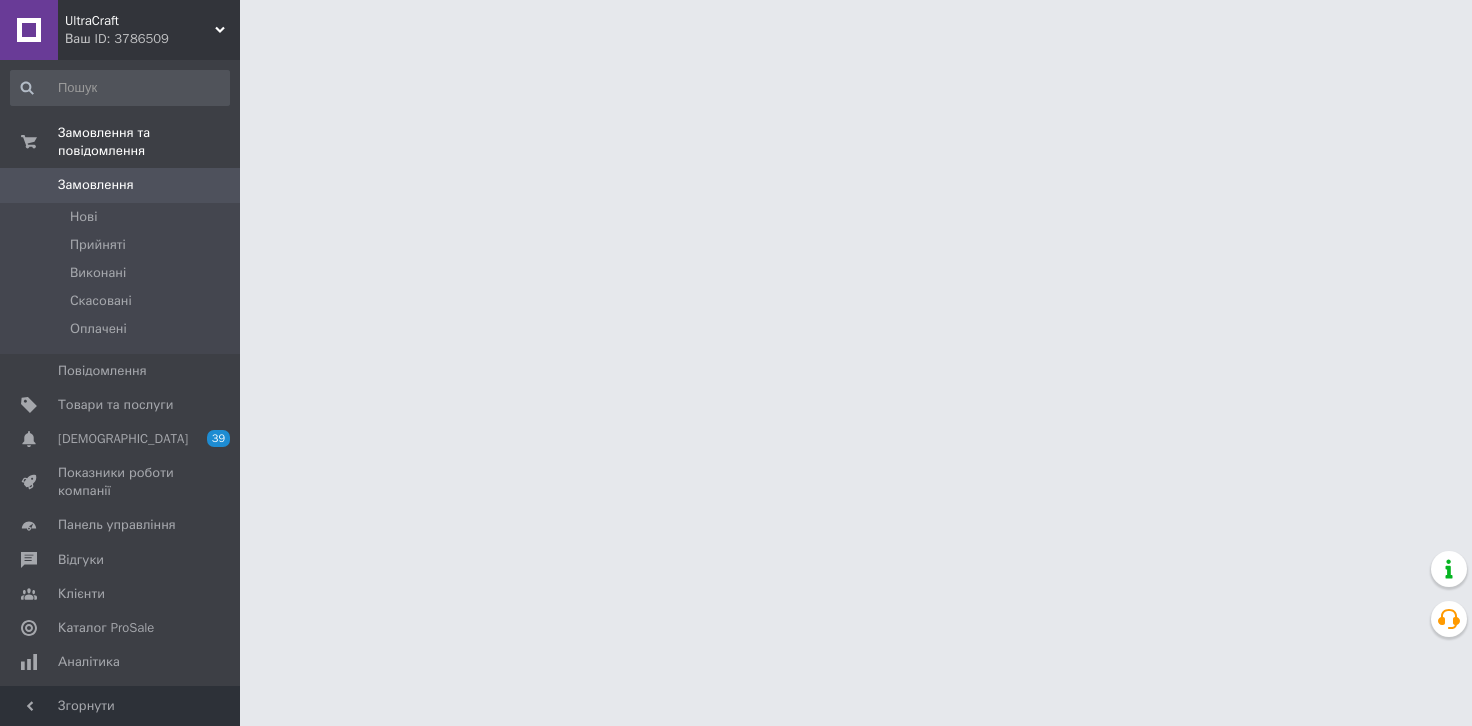 scroll, scrollTop: 0, scrollLeft: 0, axis: both 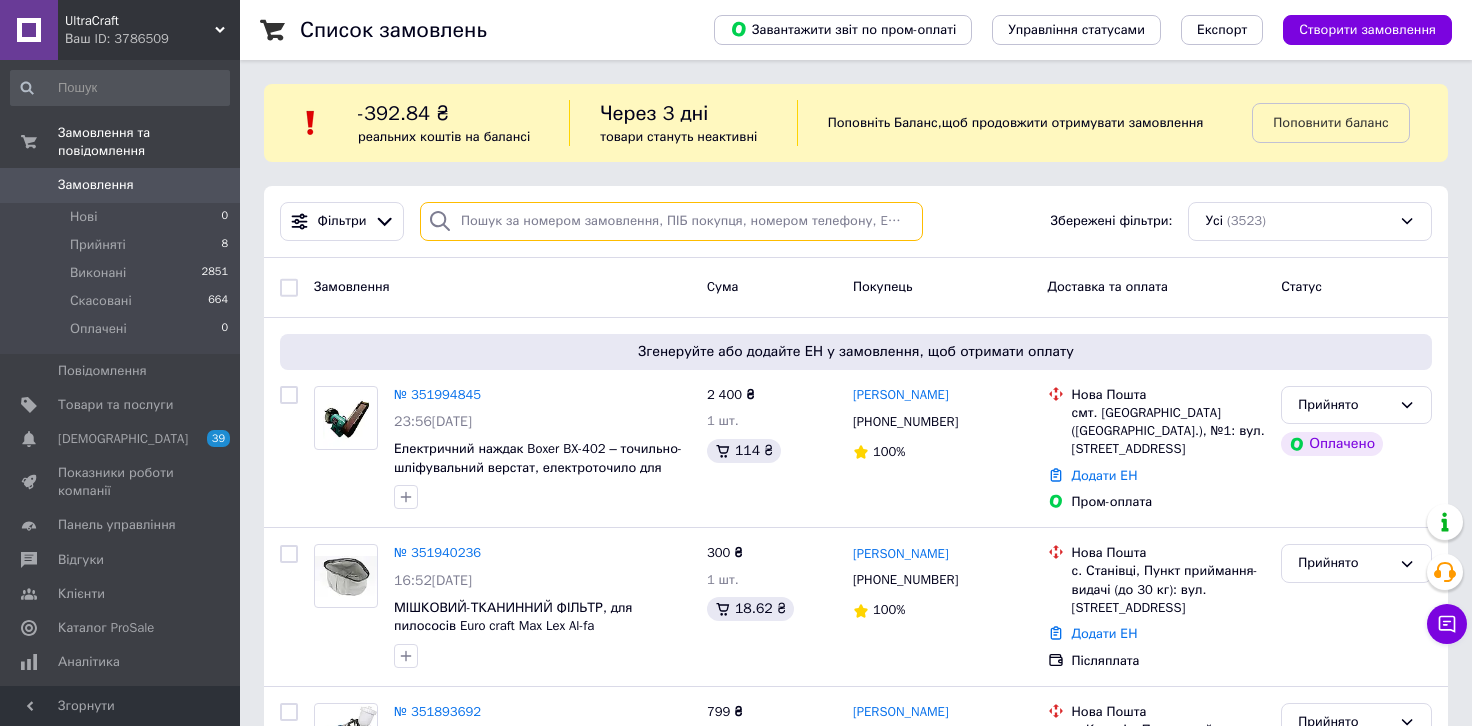 click at bounding box center [671, 221] 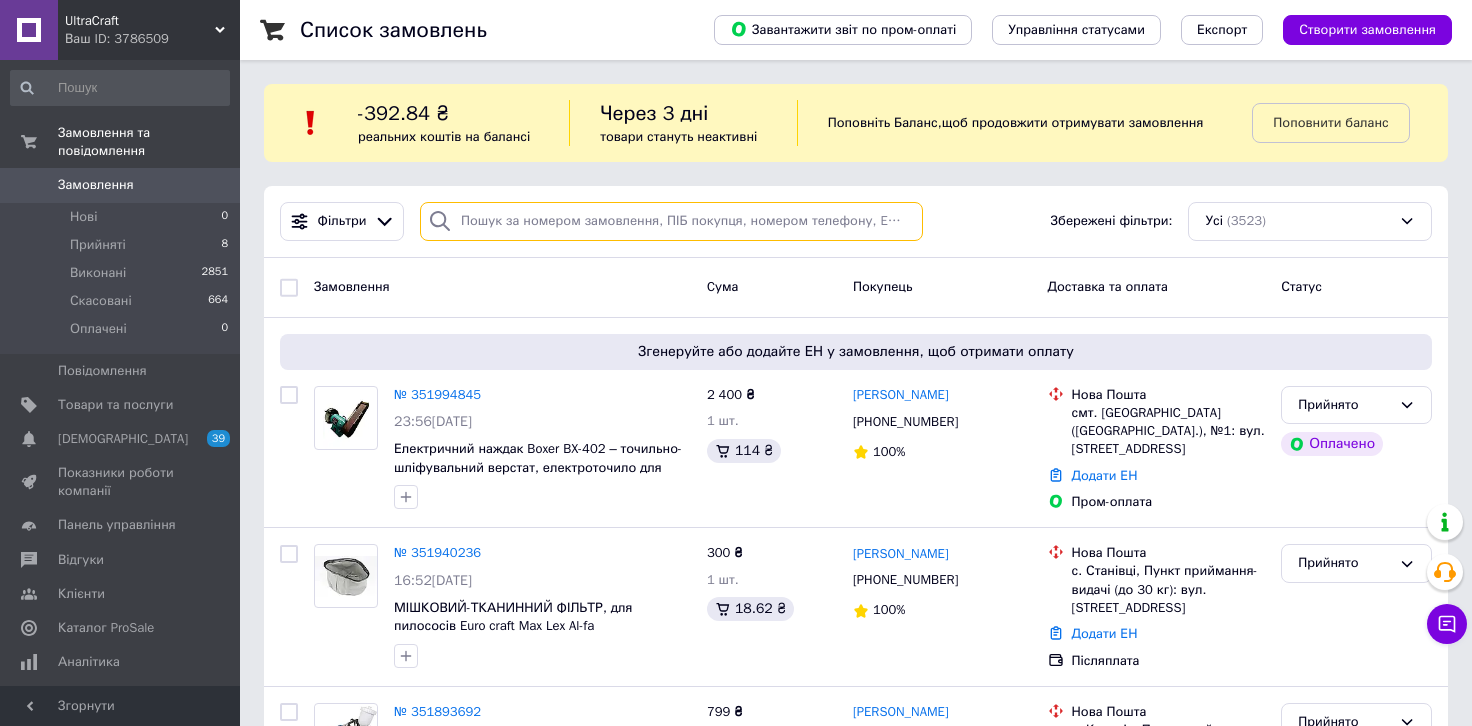paste on "0978953156" 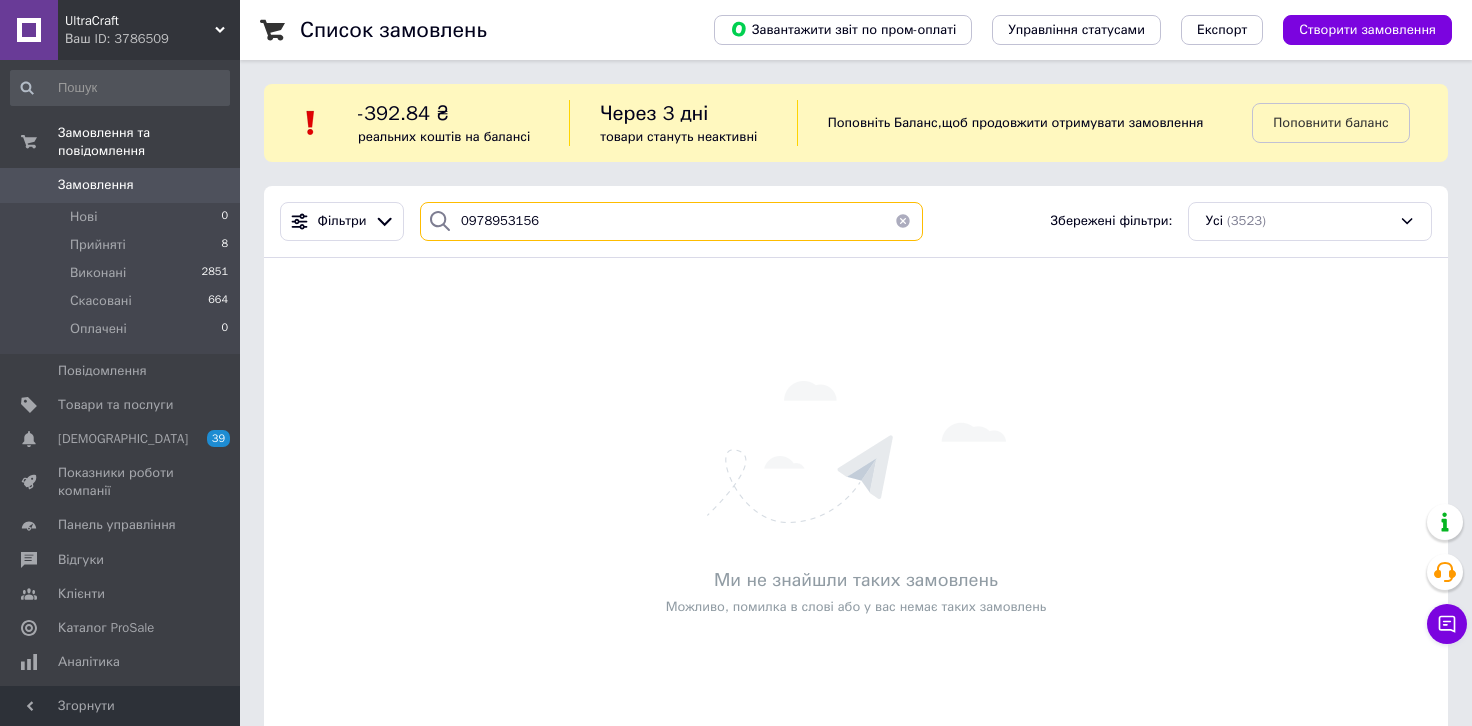 type on "0978953156" 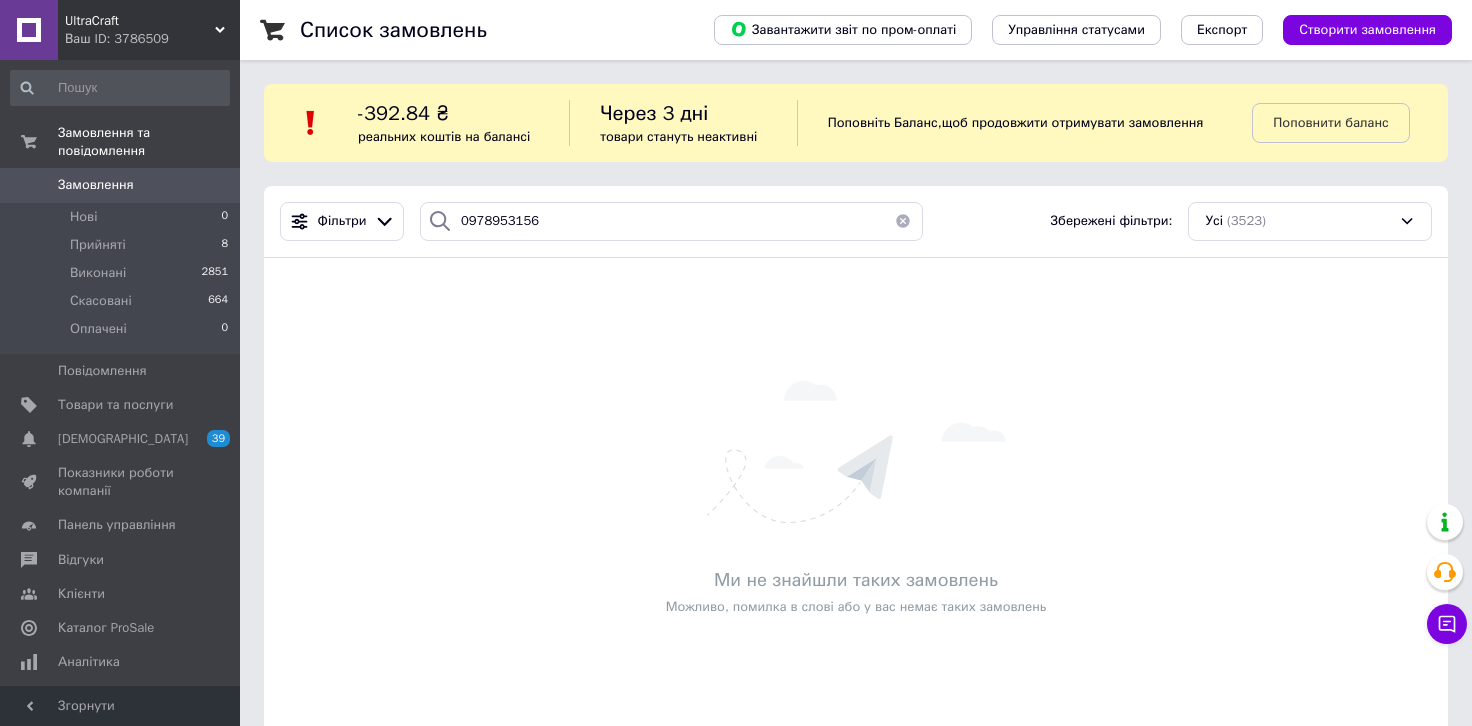 click on "Ваш ID: 3786509" at bounding box center [152, 39] 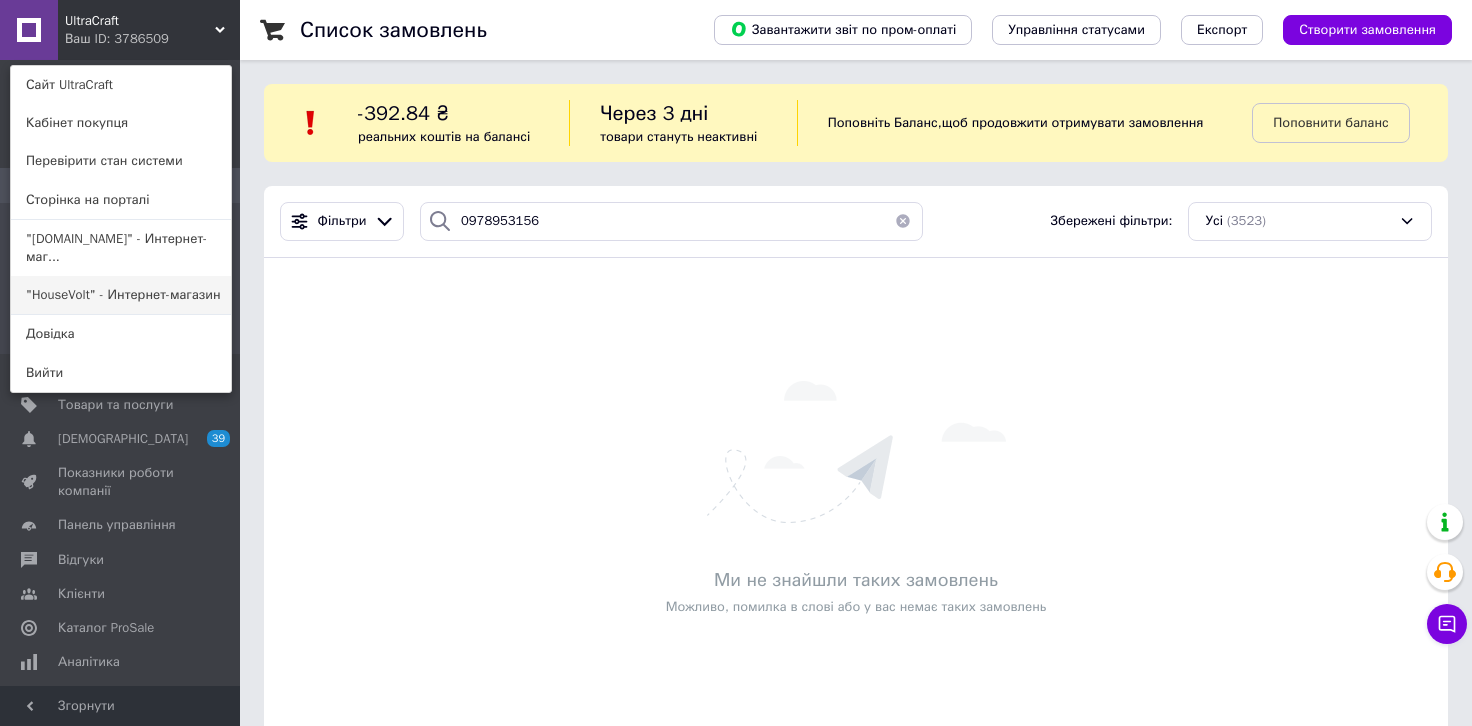 click on ""HouseVolt" - Интернет-магазин" at bounding box center (121, 295) 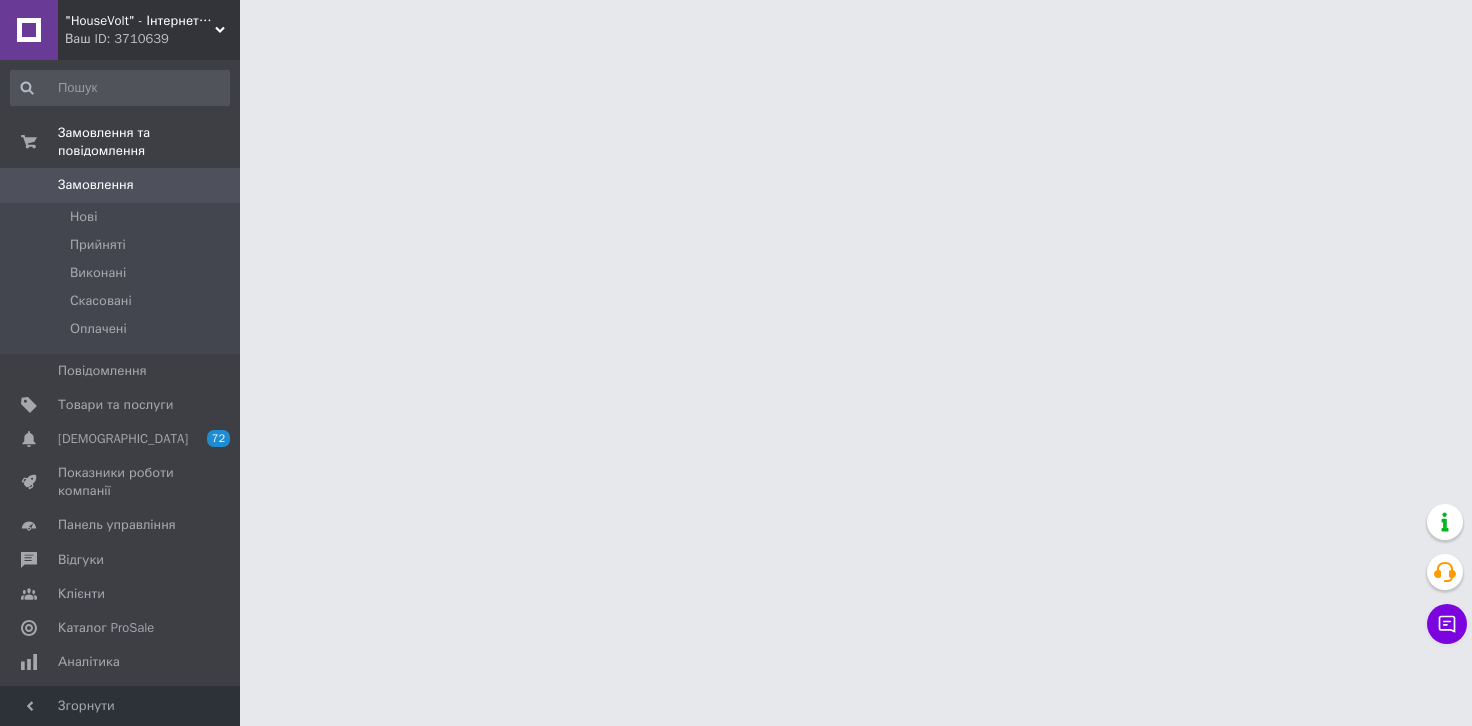 scroll, scrollTop: 0, scrollLeft: 0, axis: both 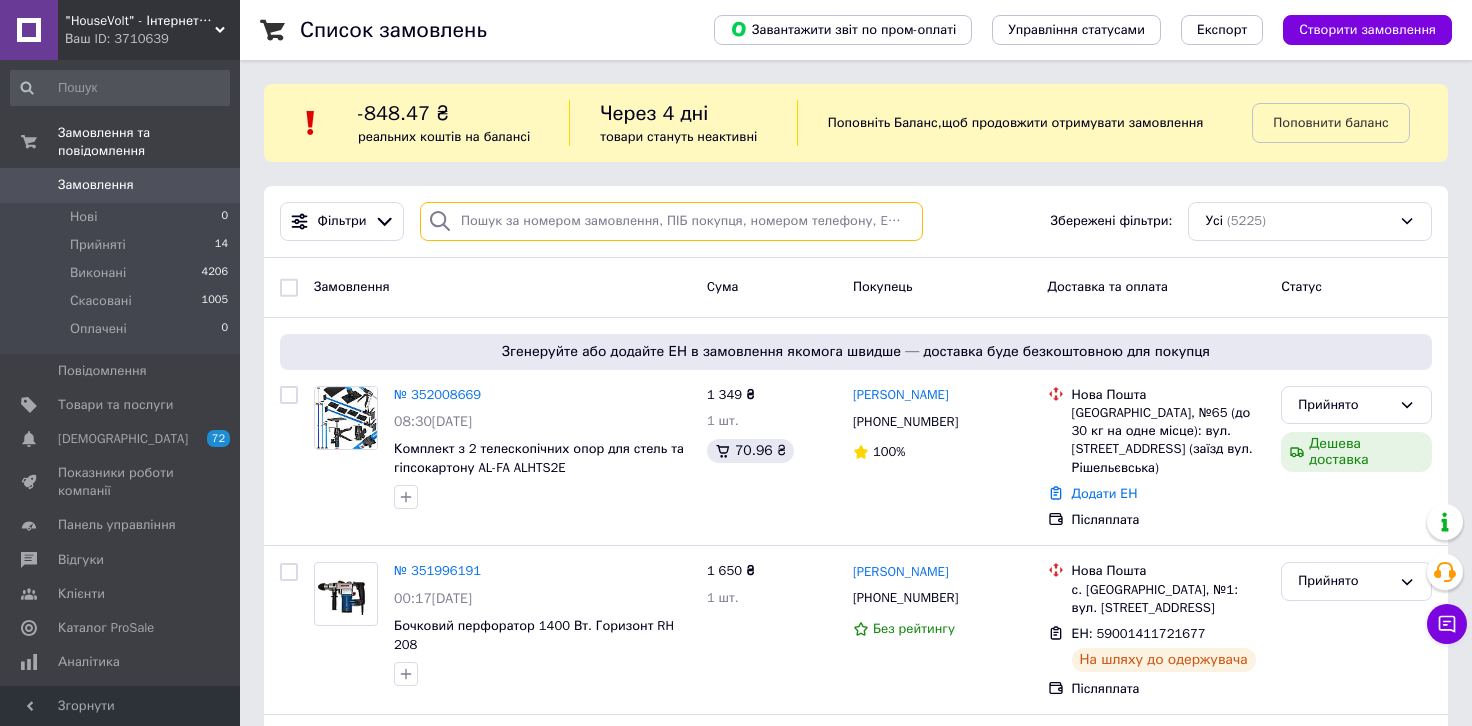 click at bounding box center [671, 221] 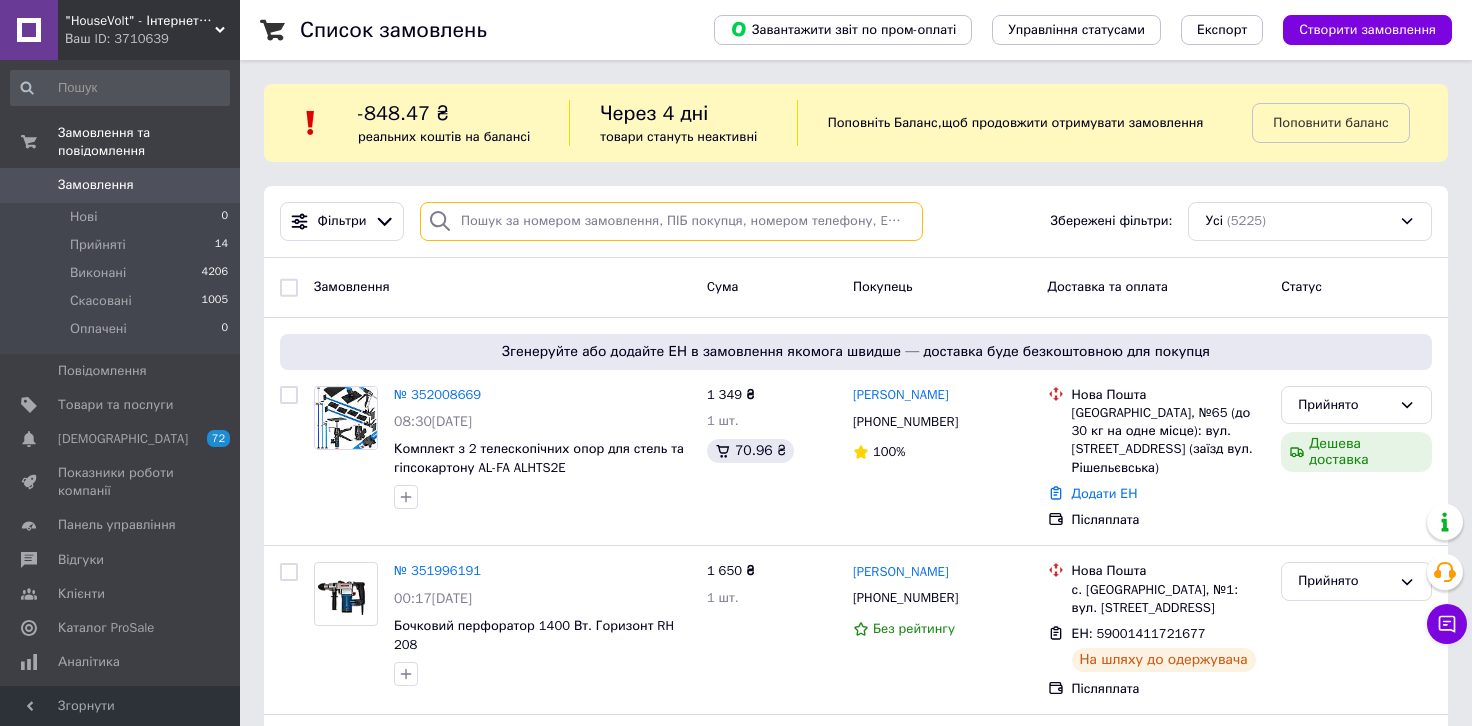 paste on "0978953156" 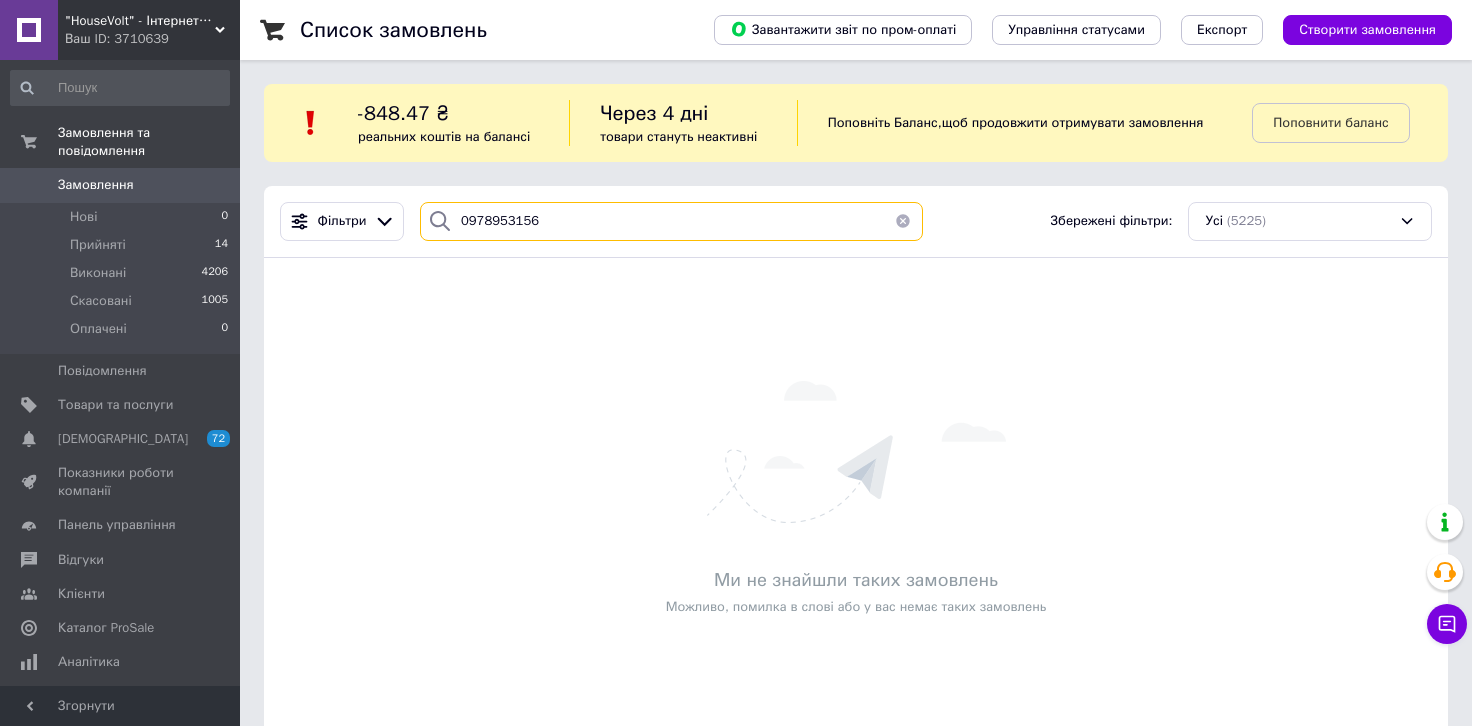 type on "0978953156" 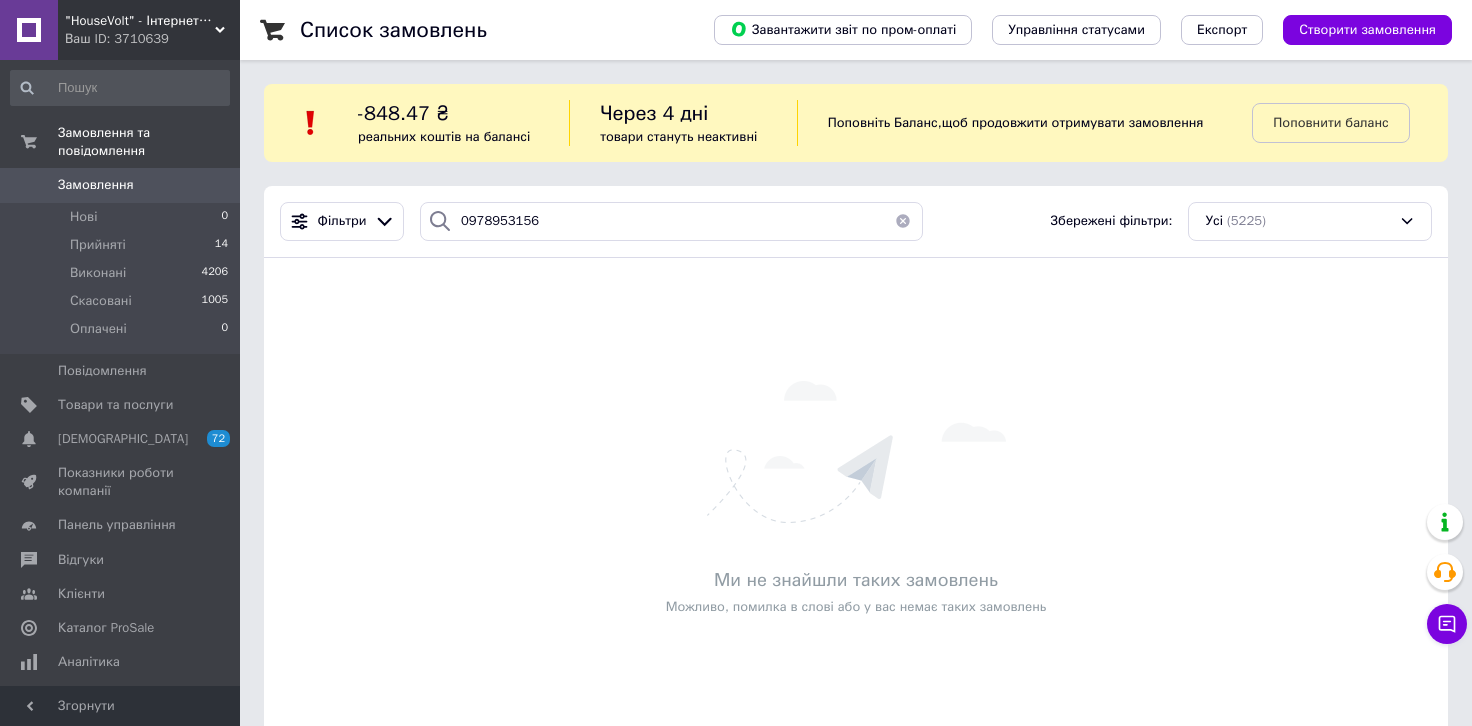 click on ""HouseVolt" - Інтернет-магазин" at bounding box center [140, 21] 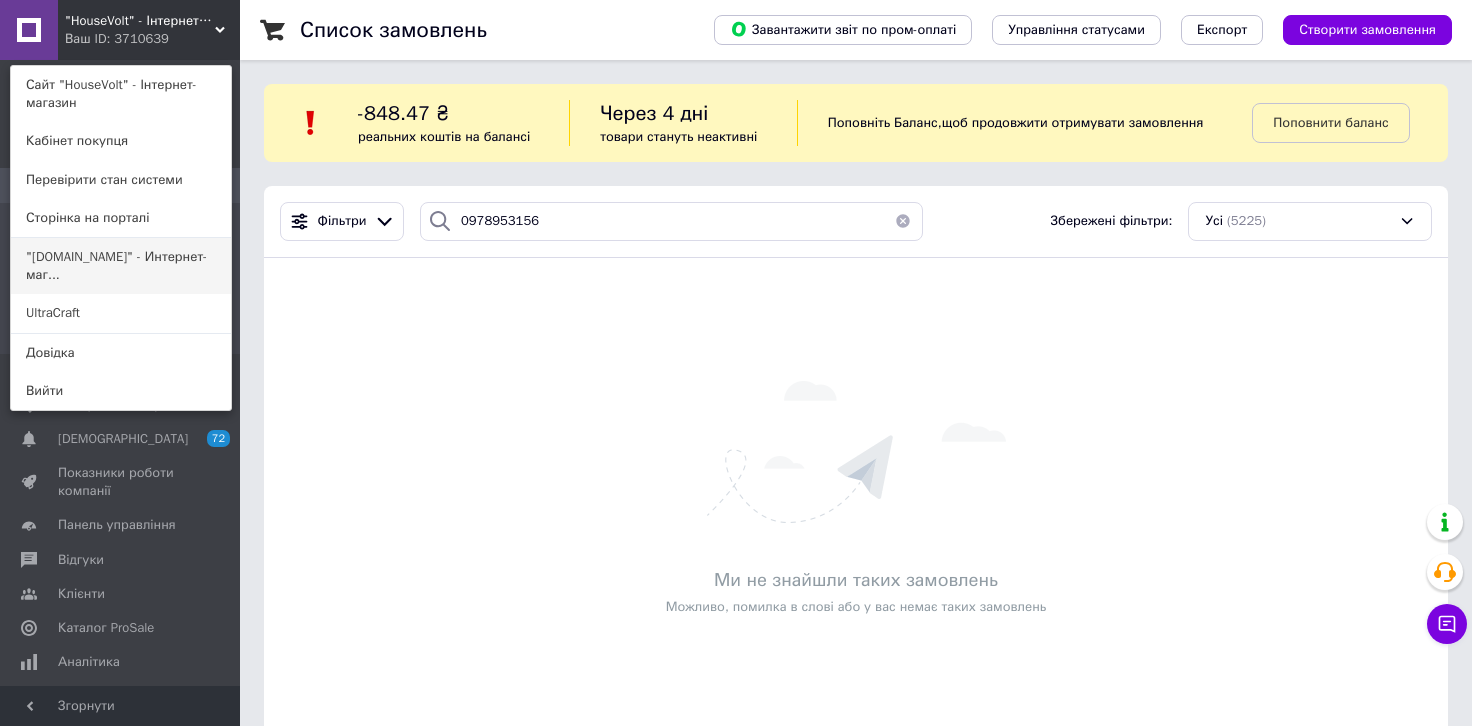 click on ""[DOMAIN_NAME]" - Интернет-маг..." at bounding box center [121, 266] 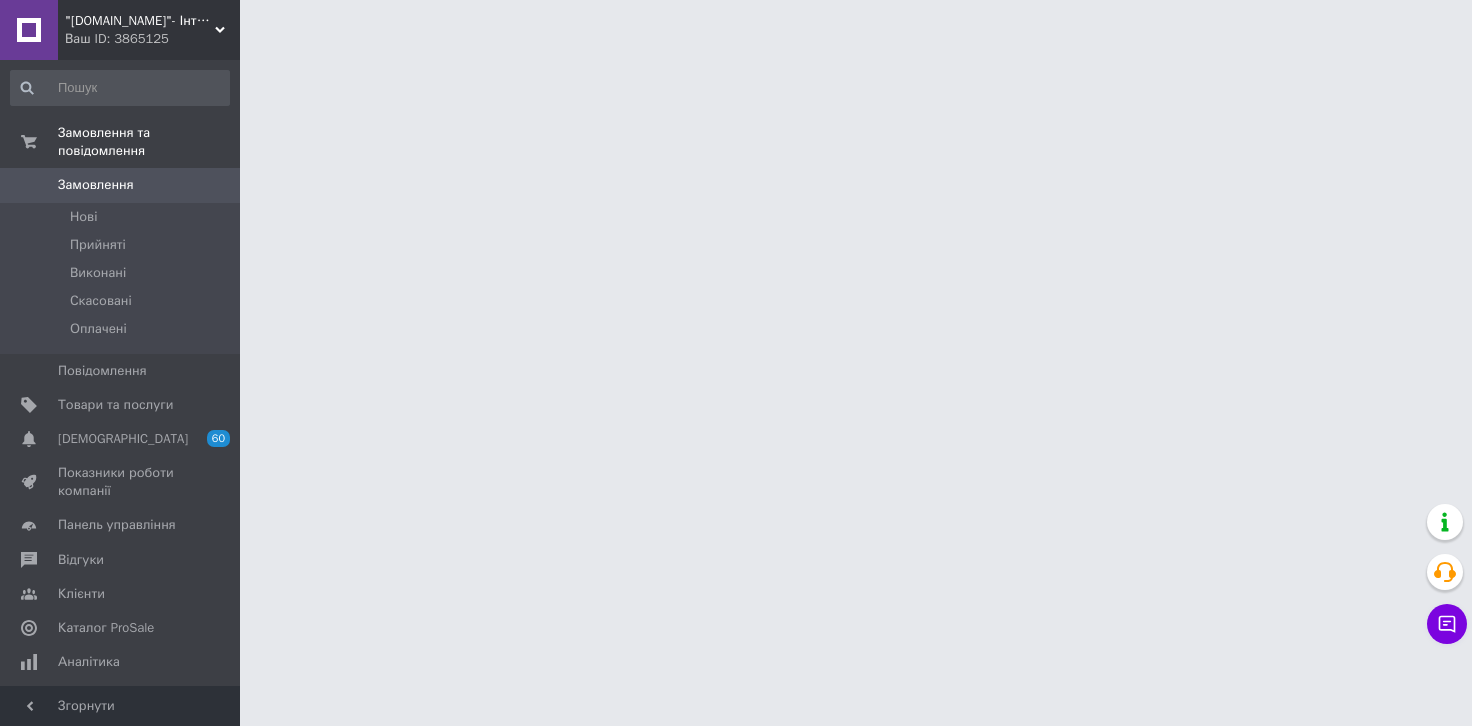 scroll, scrollTop: 0, scrollLeft: 0, axis: both 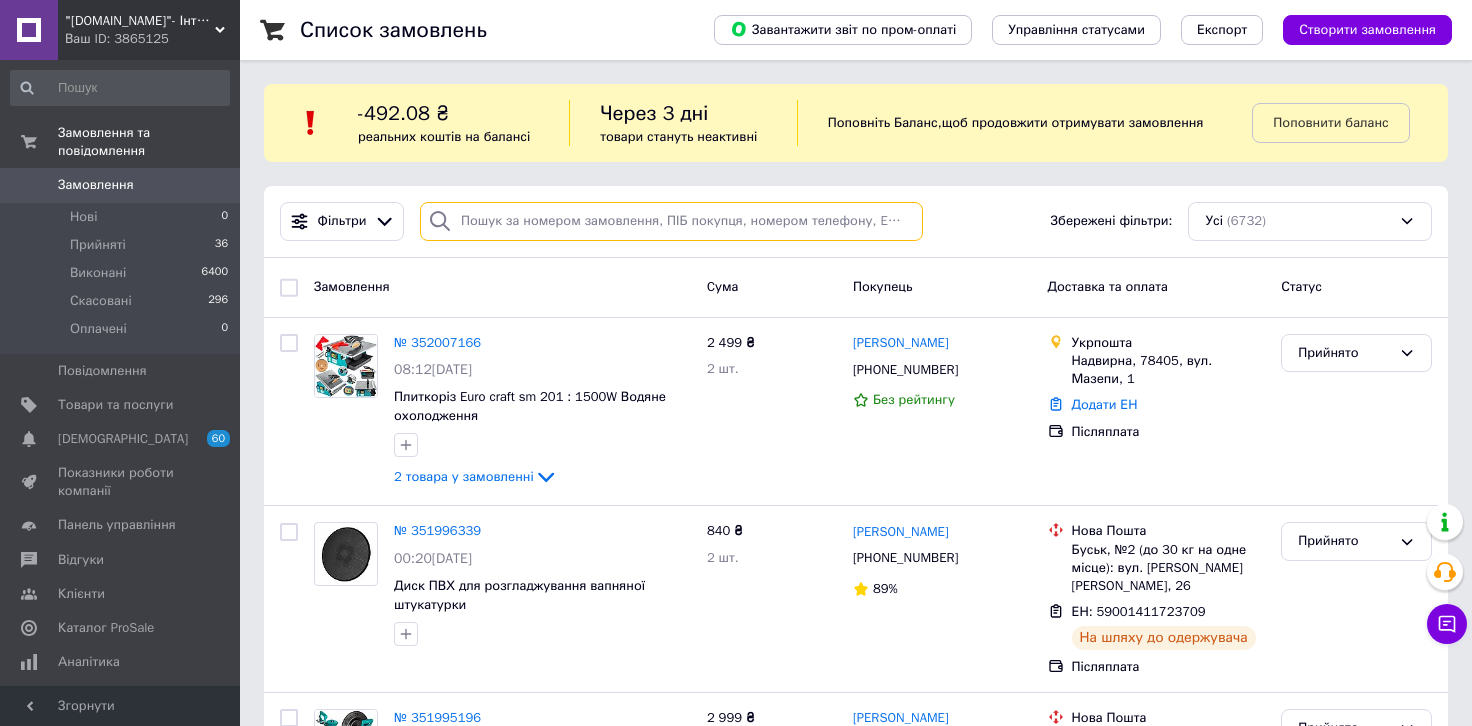 click at bounding box center (671, 221) 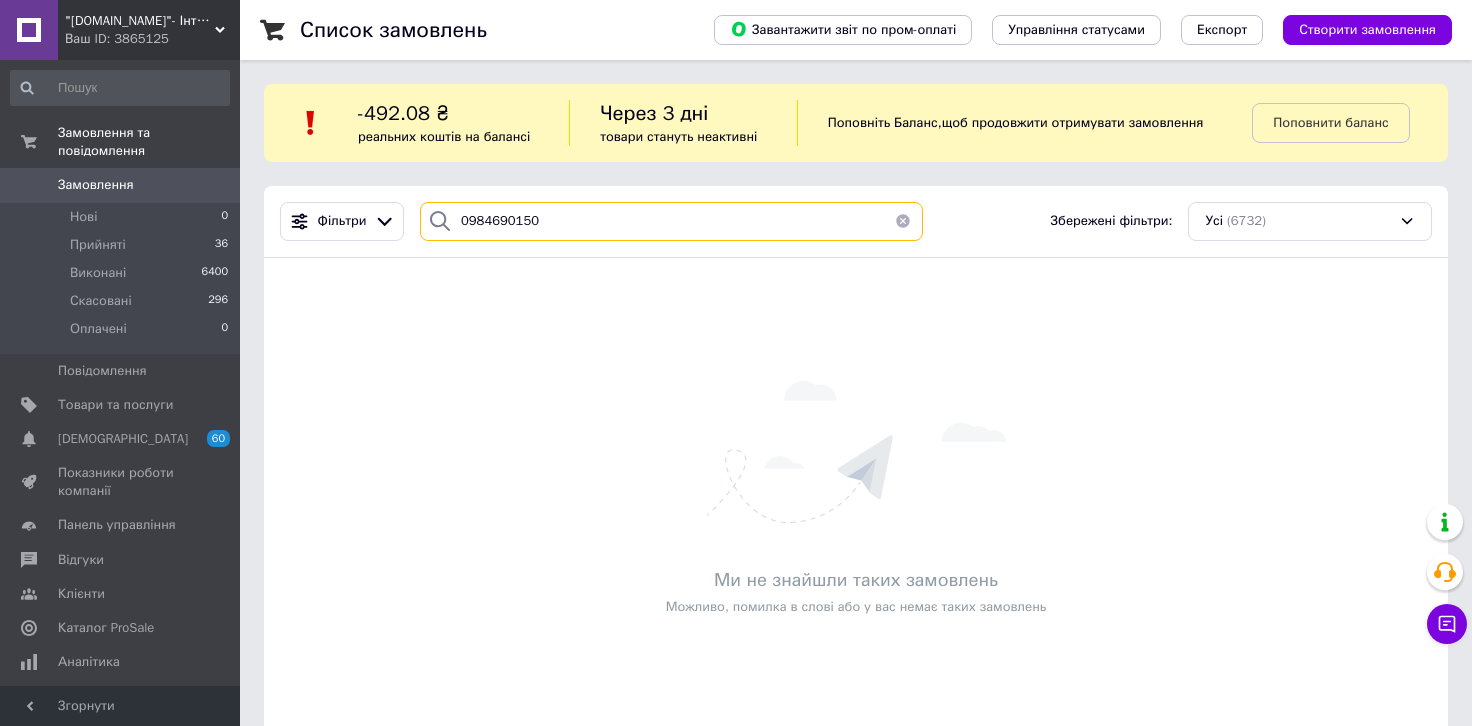 click on "0984690150" at bounding box center [671, 221] 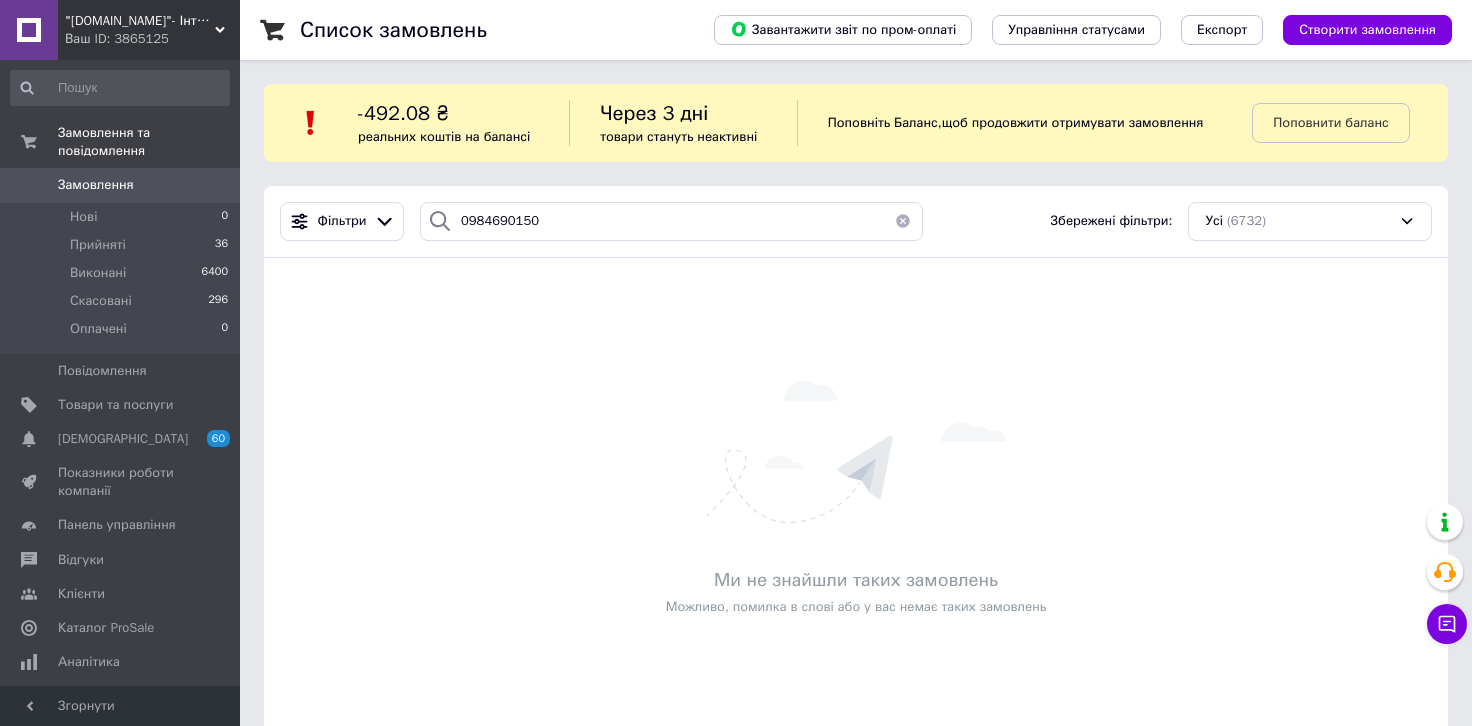 click on ""electro-diller24.com.ua"- Інтернет-магазин Ваш ID: 3865125" at bounding box center [149, 30] 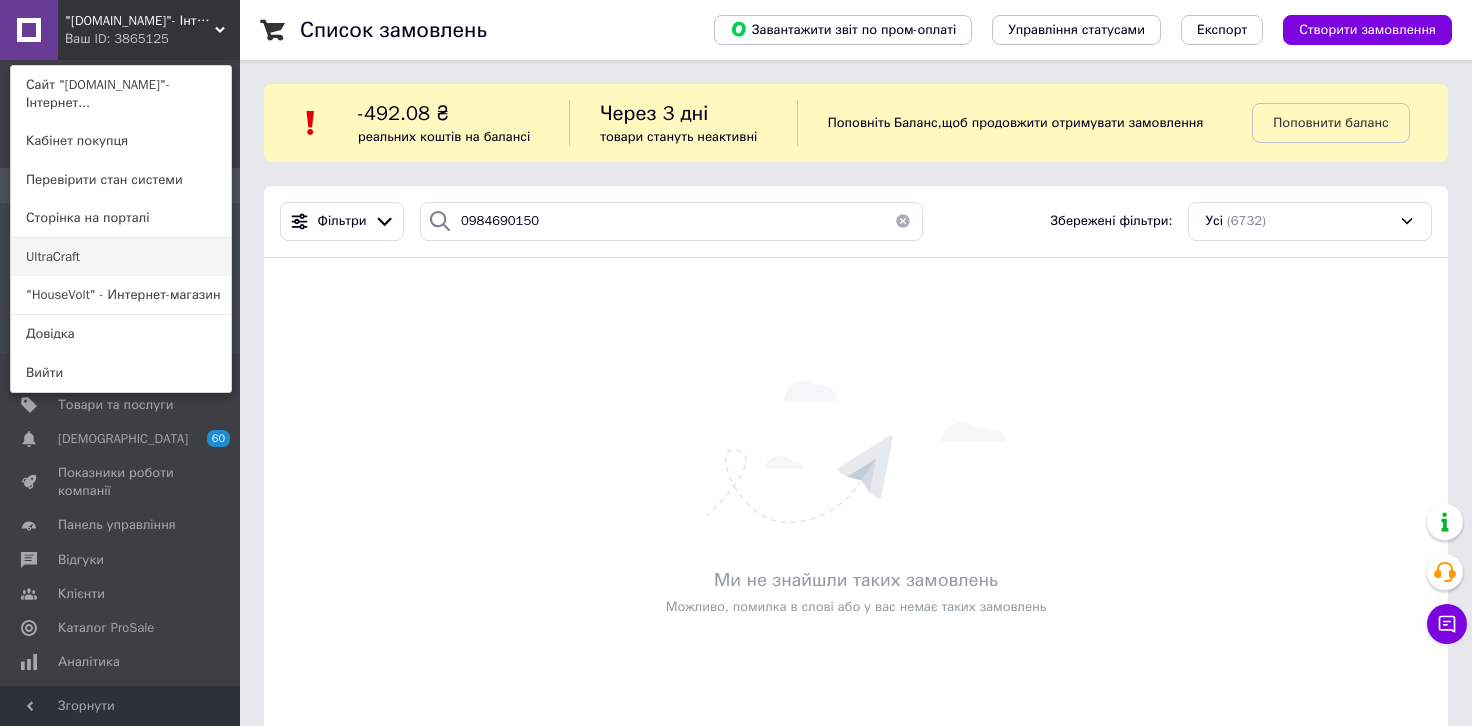 click on "UltraCraft" at bounding box center [121, 257] 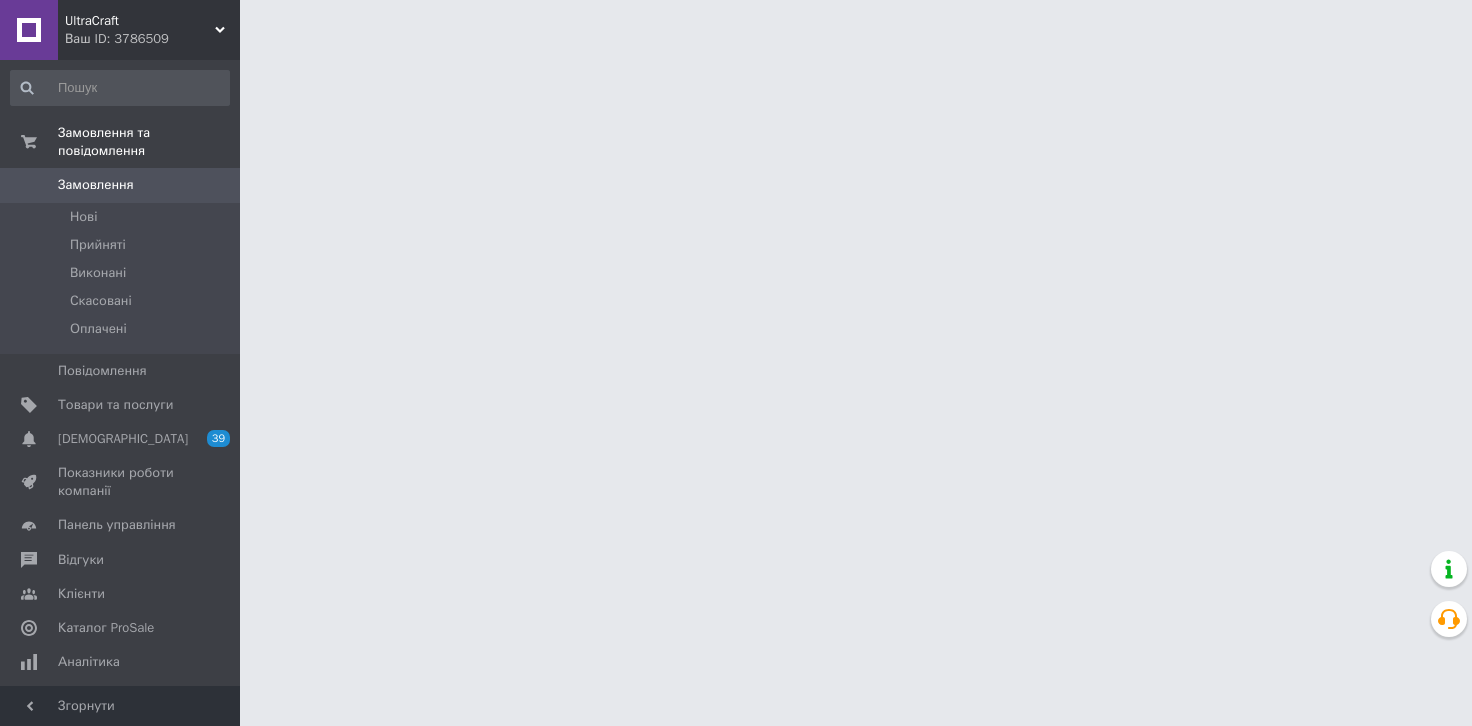 scroll, scrollTop: 0, scrollLeft: 0, axis: both 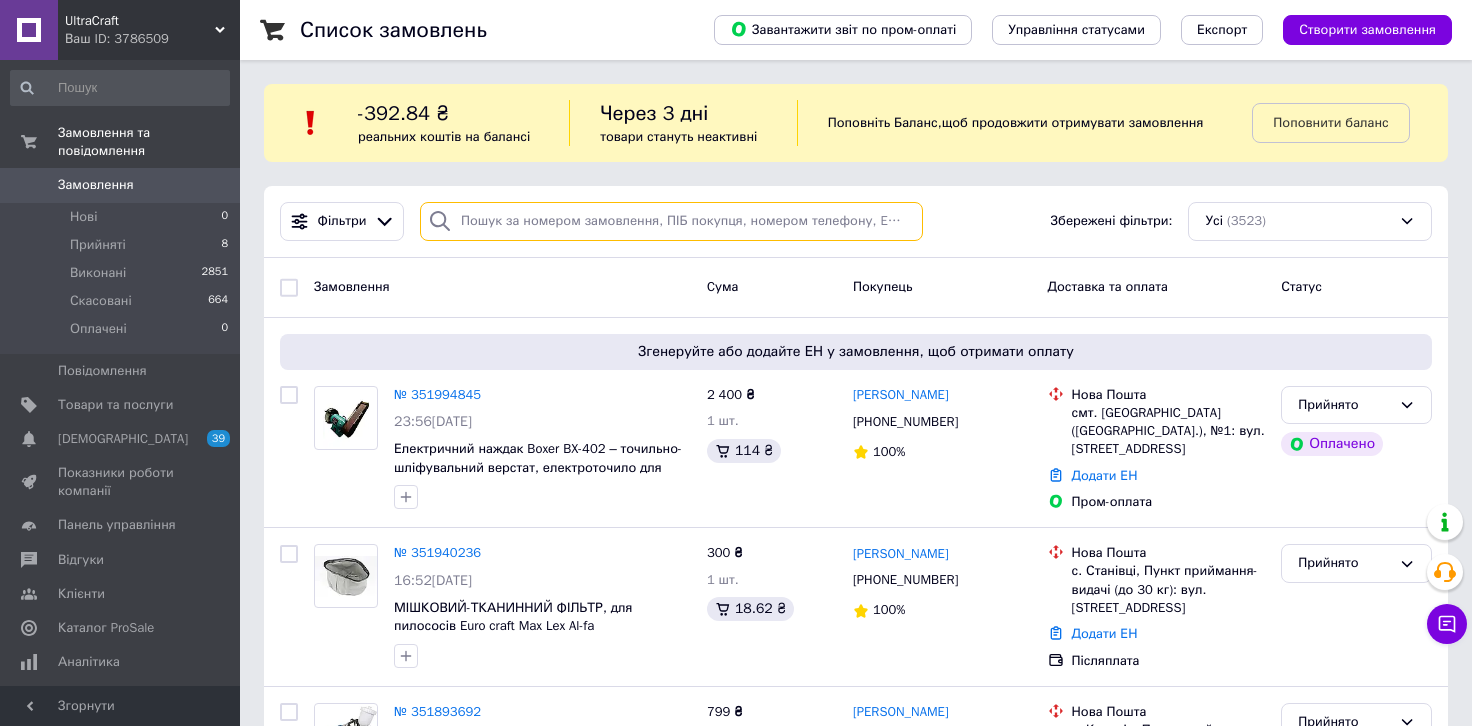 click at bounding box center [671, 221] 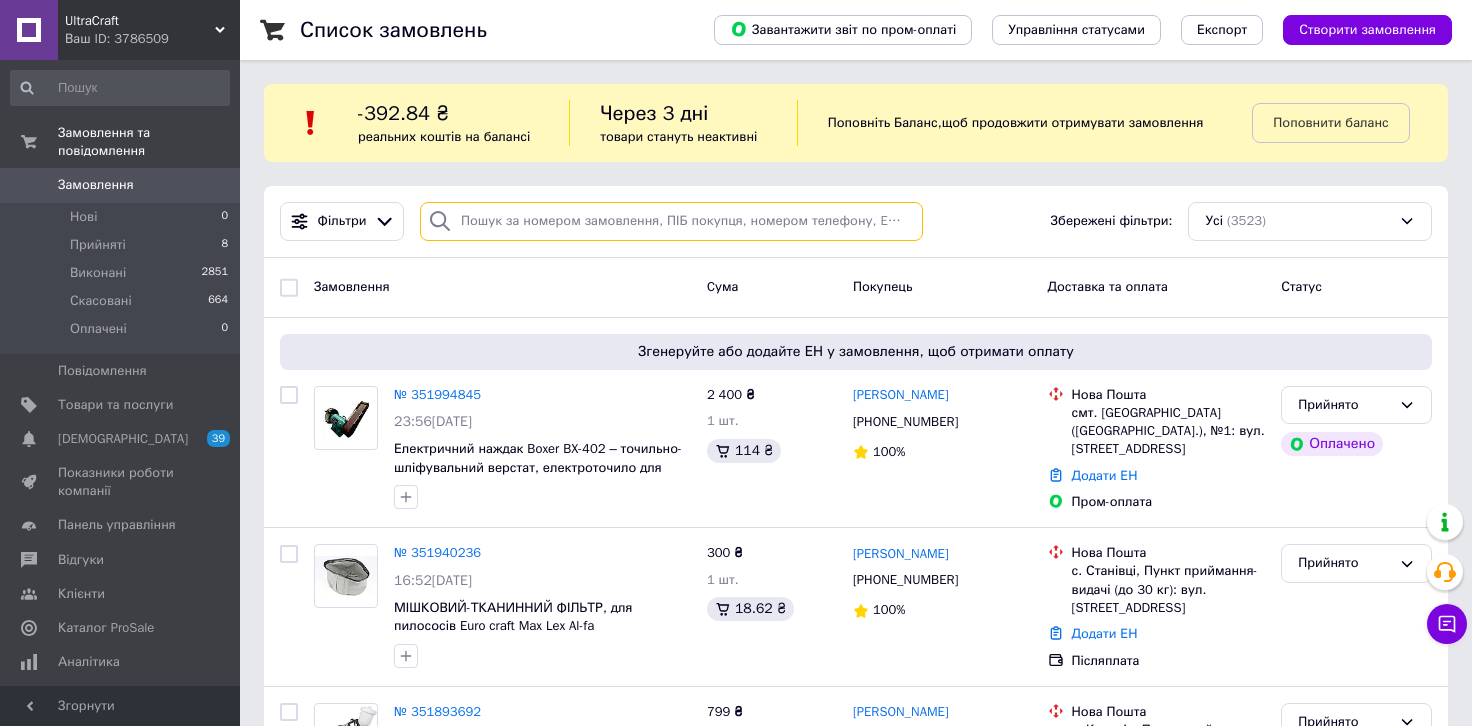 paste on "0984690150" 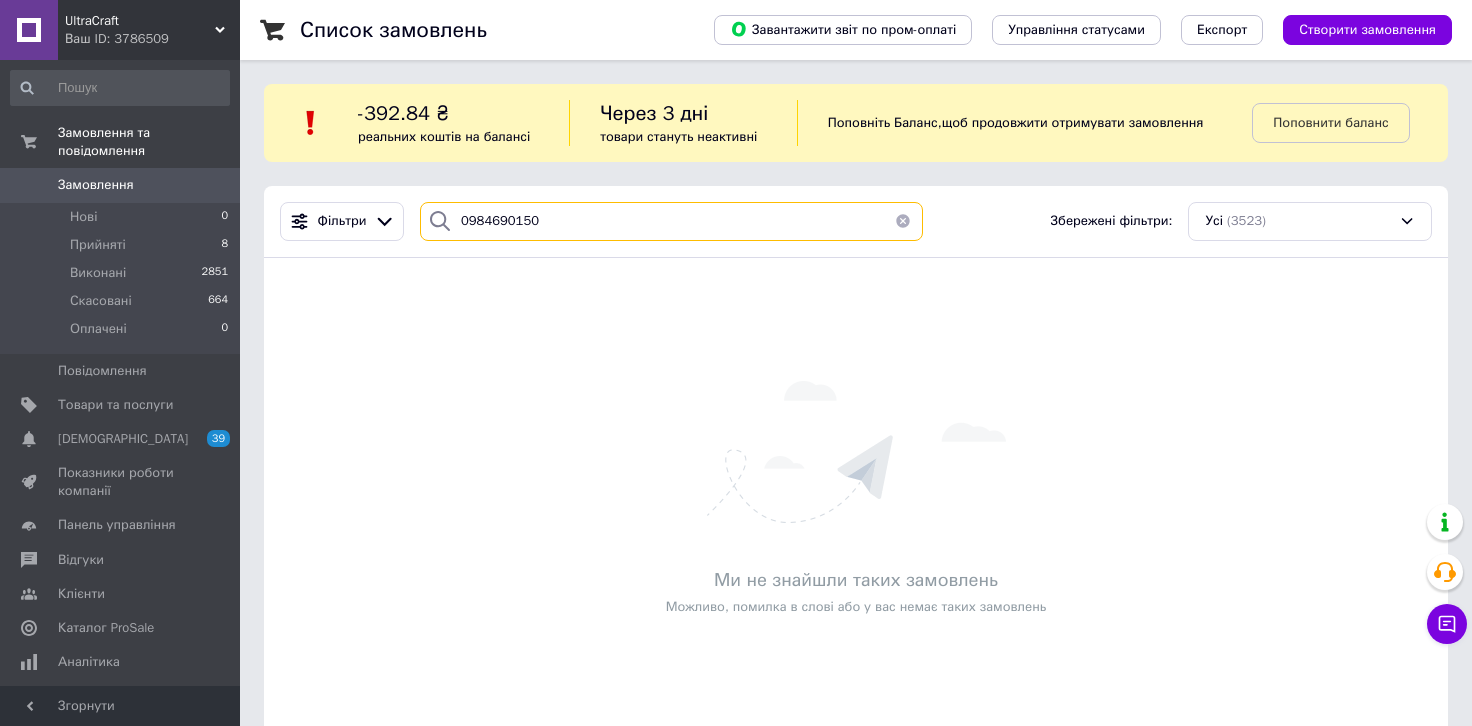 type on "0984690150" 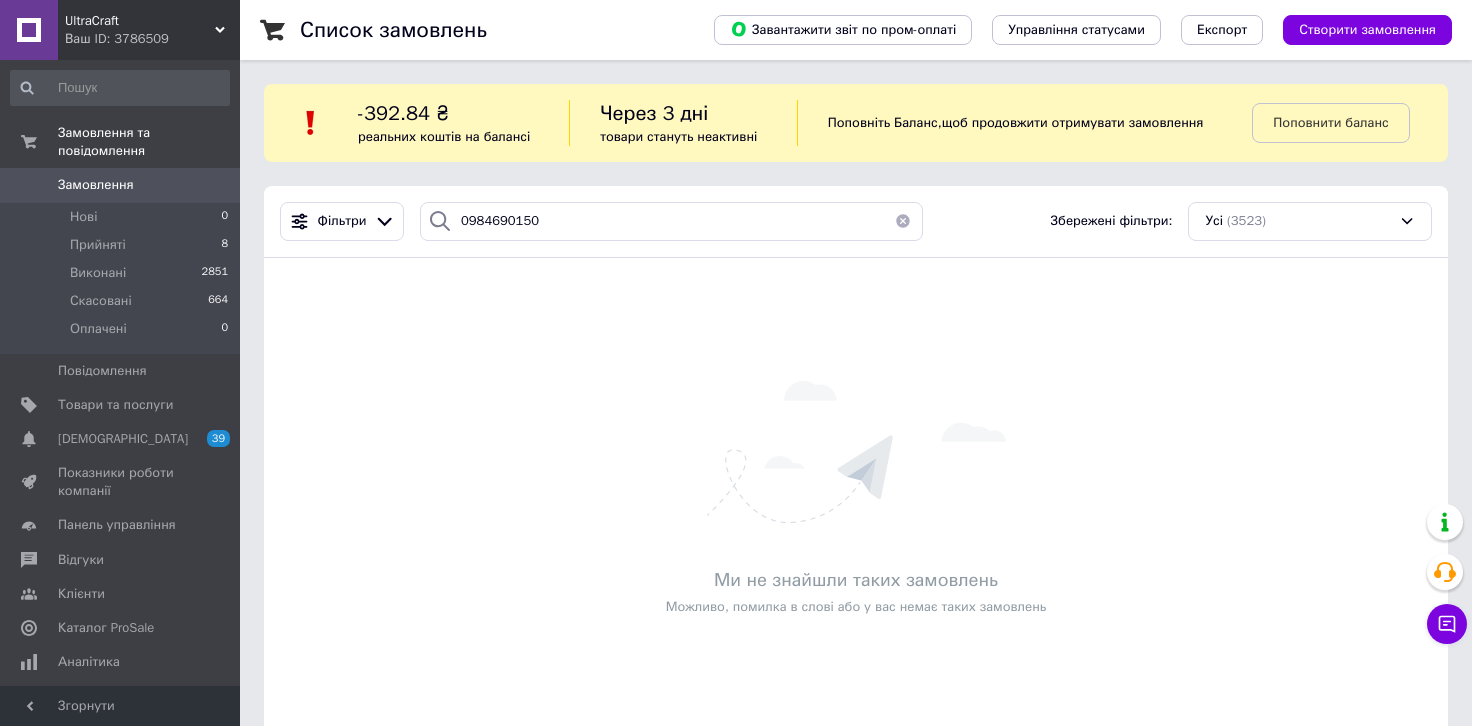click on "Ваш ID: 3786509" at bounding box center (152, 39) 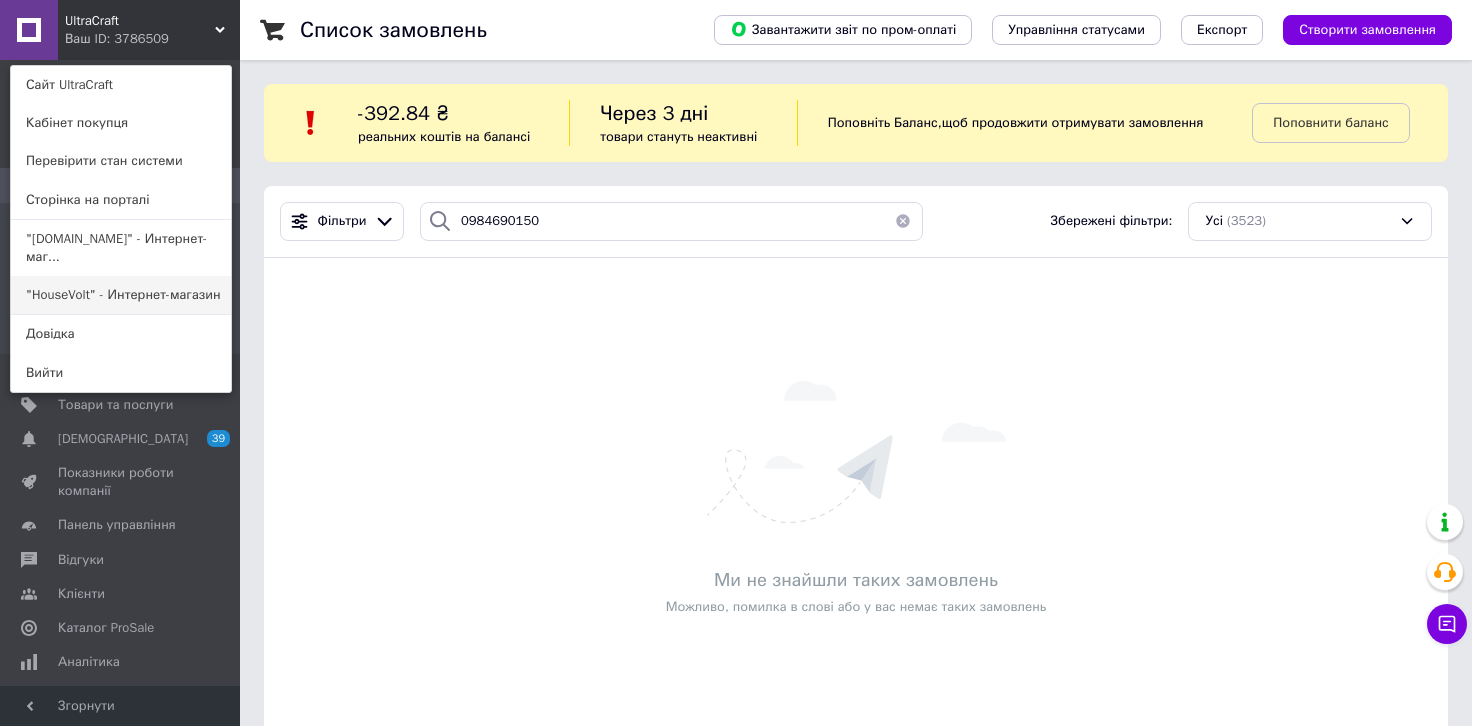 click on ""HouseVolt" - Интернет-магазин" at bounding box center [121, 295] 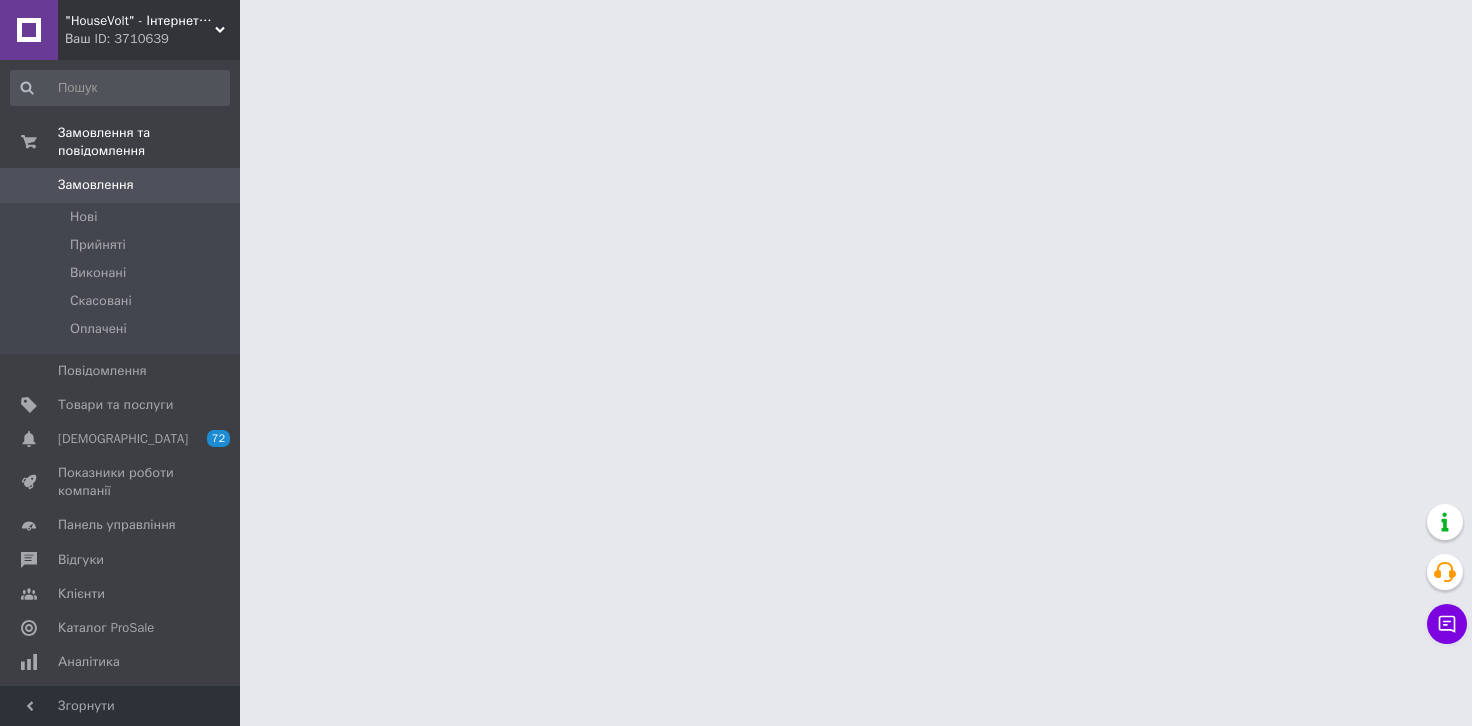 scroll, scrollTop: 0, scrollLeft: 0, axis: both 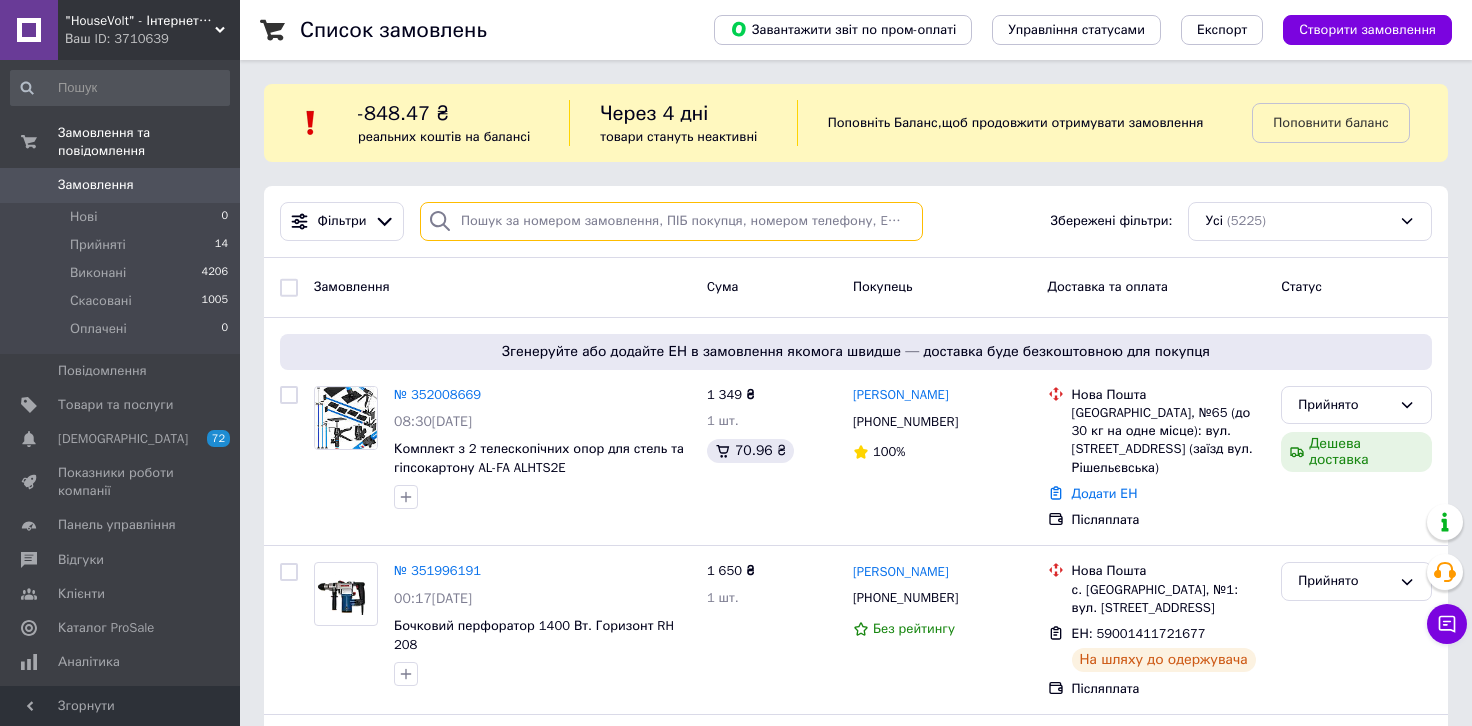 click at bounding box center [671, 221] 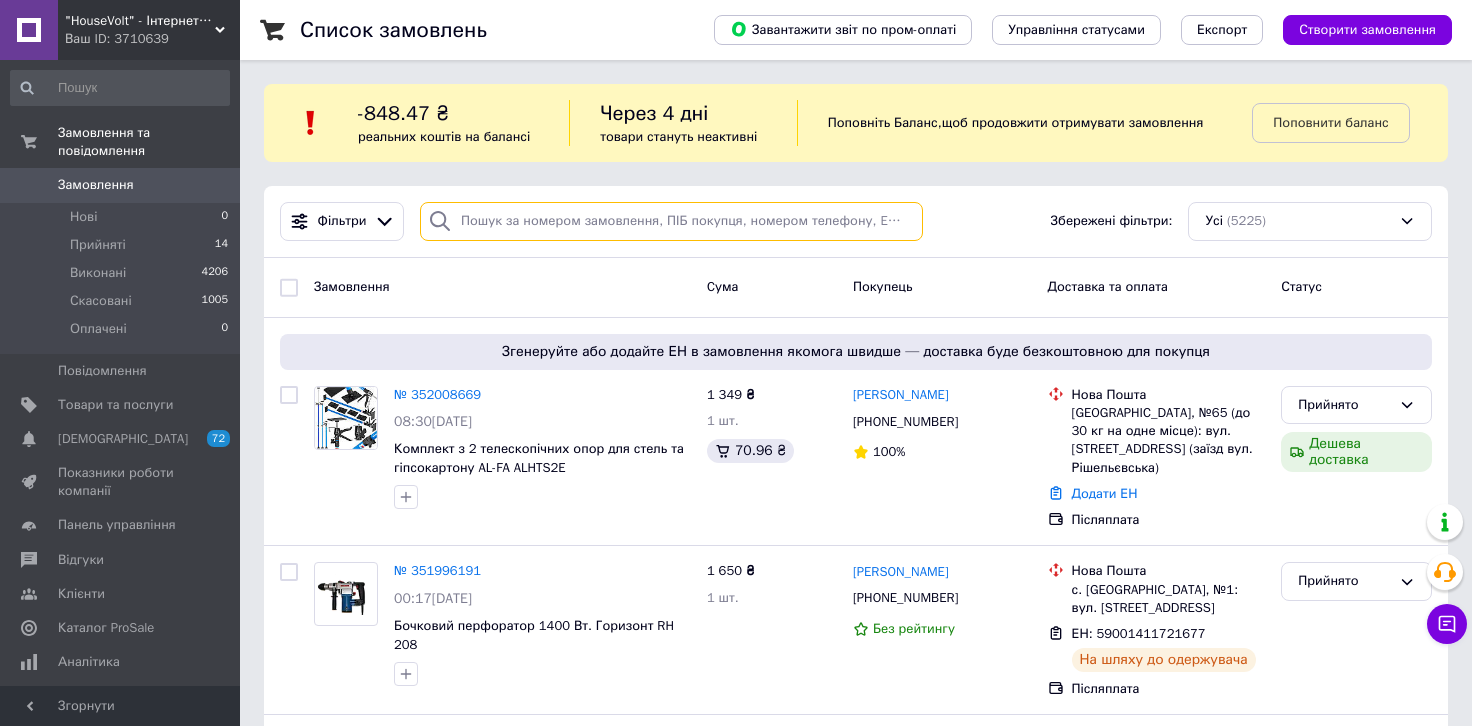 click at bounding box center [671, 221] 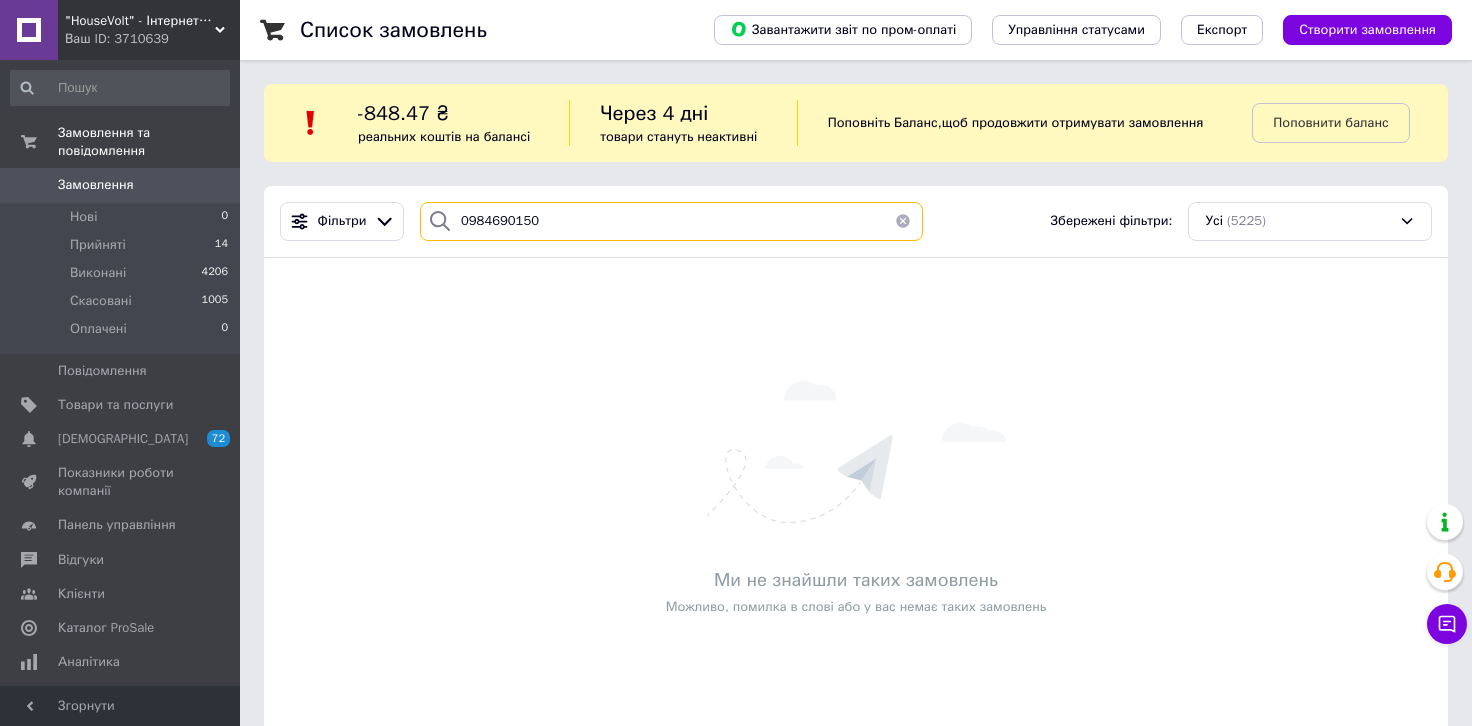 type on "0984690150" 